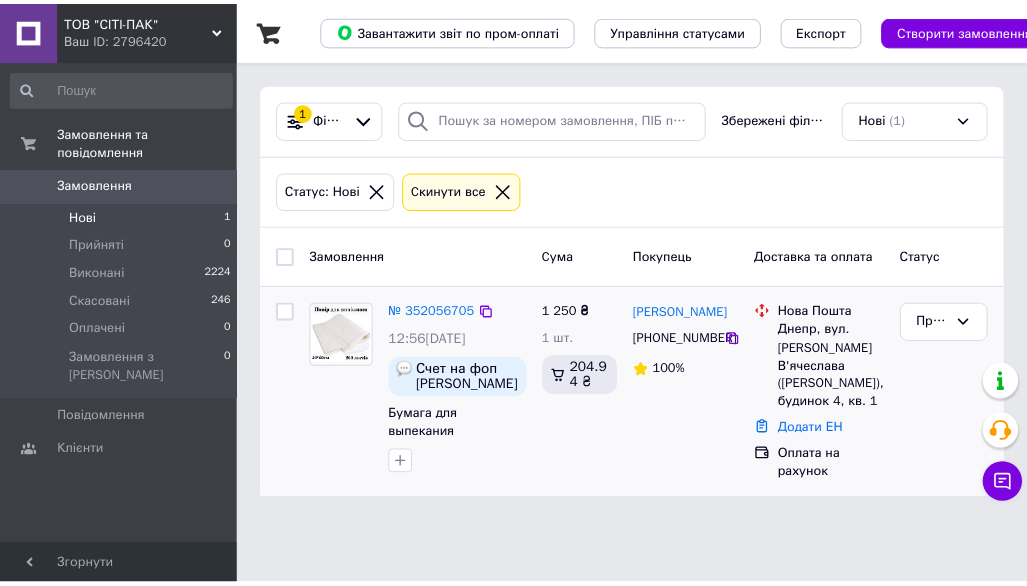 scroll, scrollTop: 0, scrollLeft: 0, axis: both 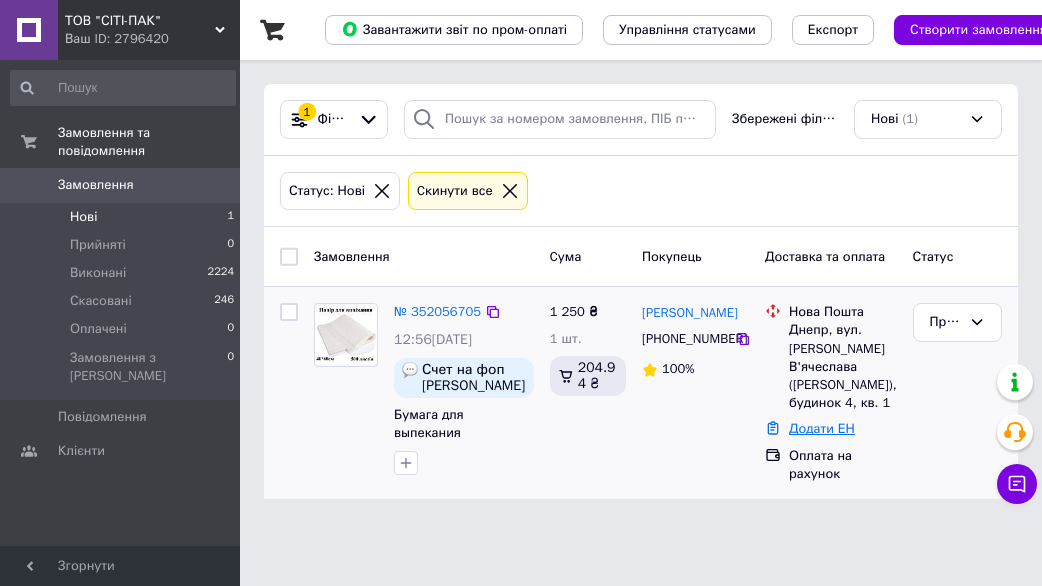 click on "Додати ЕН" at bounding box center (822, 428) 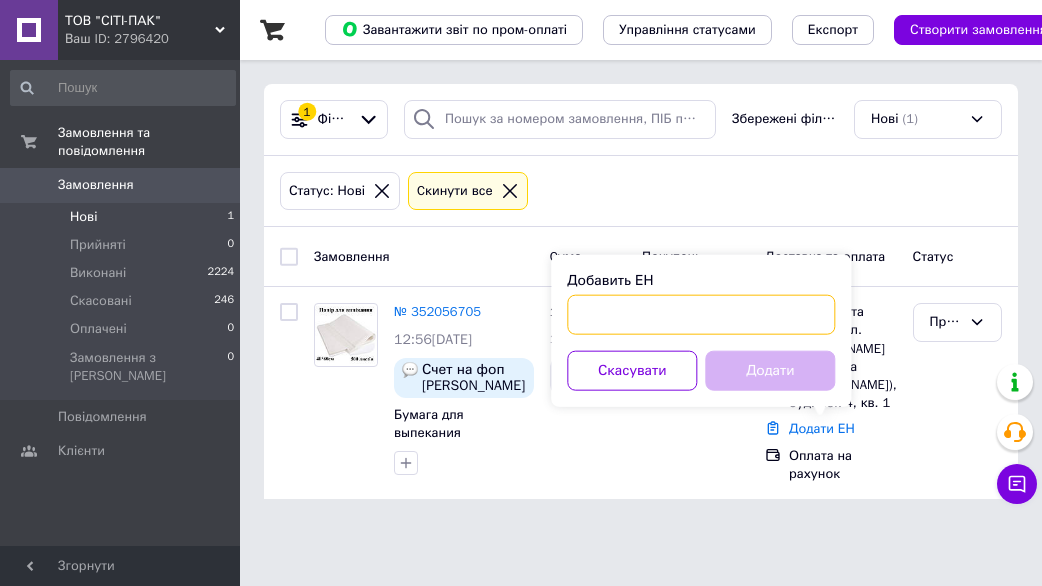 click on "Добавить ЕН" at bounding box center (701, 315) 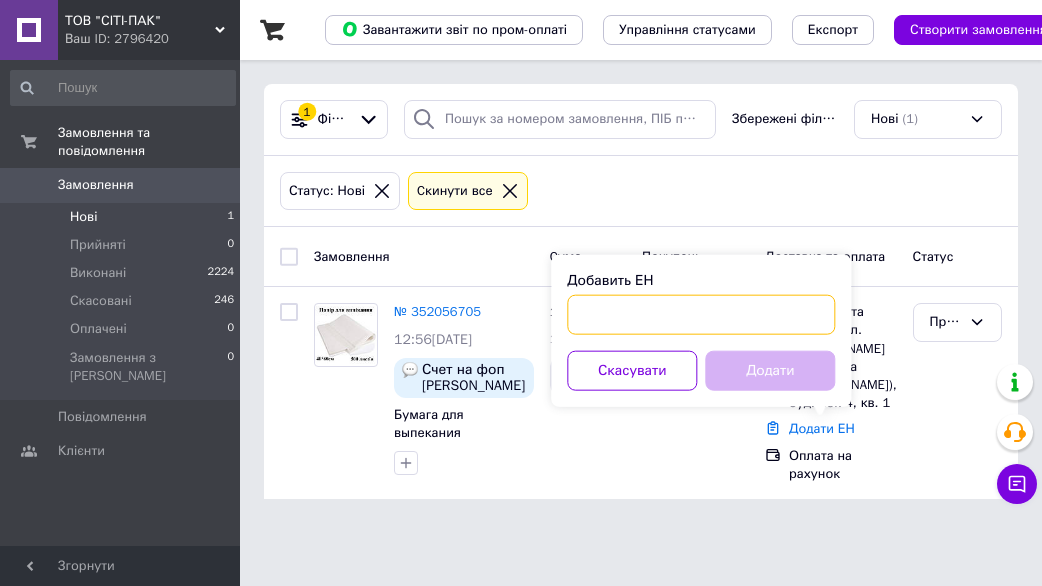 paste on "20451203190630" 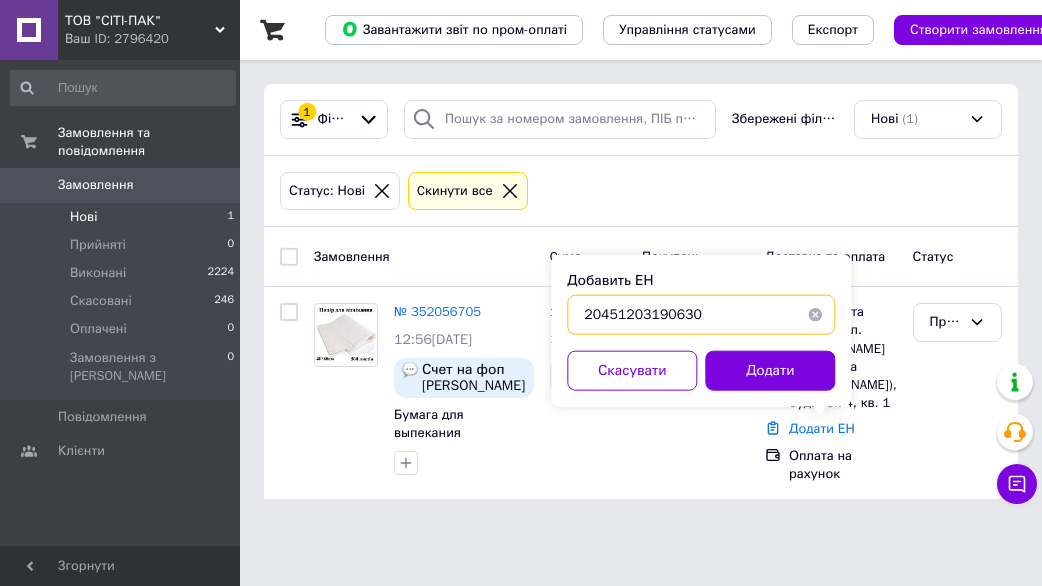 type on "20451203190630" 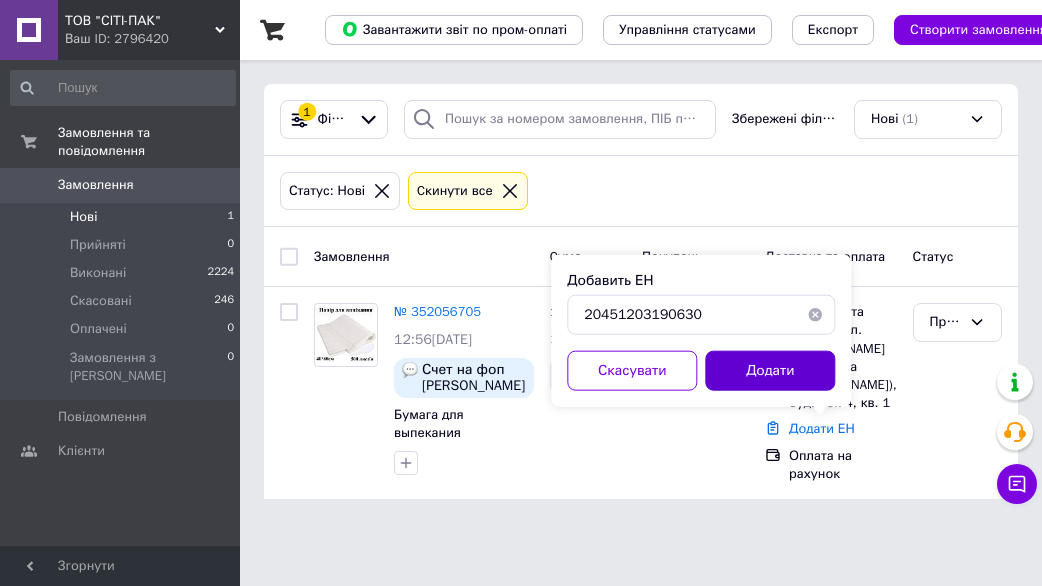 click on "Додати" at bounding box center (770, 371) 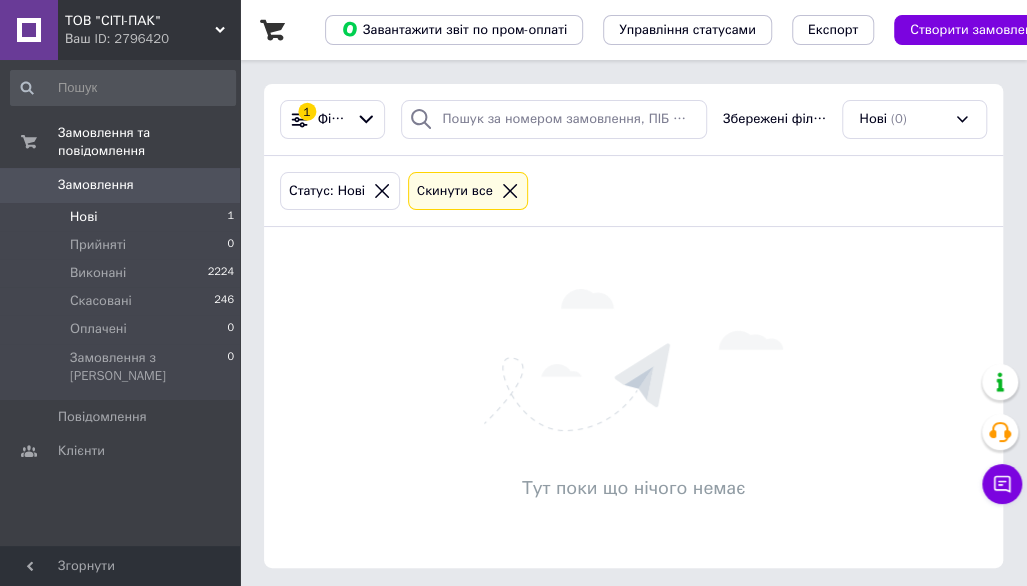click on "Нові 1" at bounding box center [123, 217] 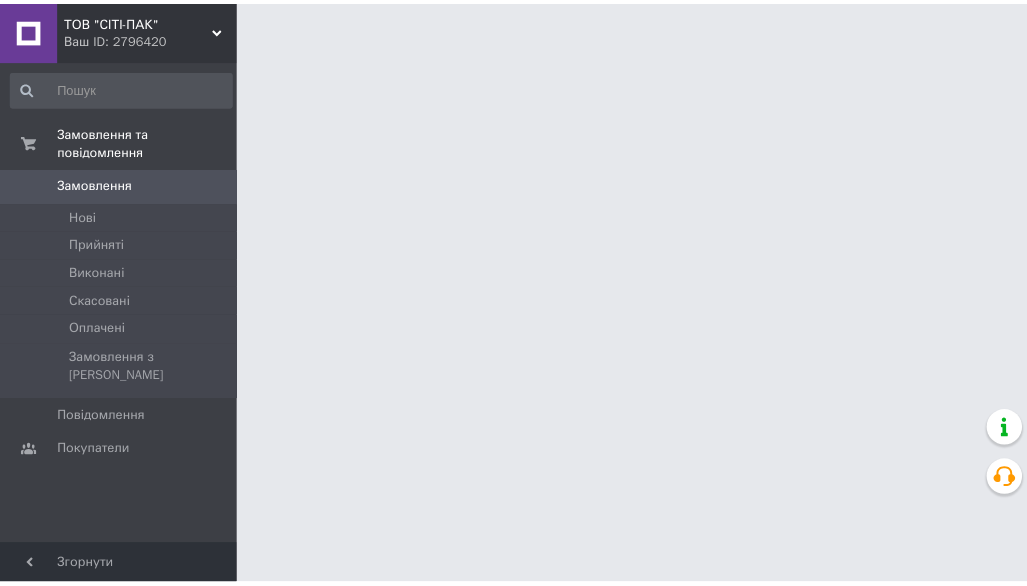 scroll, scrollTop: 0, scrollLeft: 0, axis: both 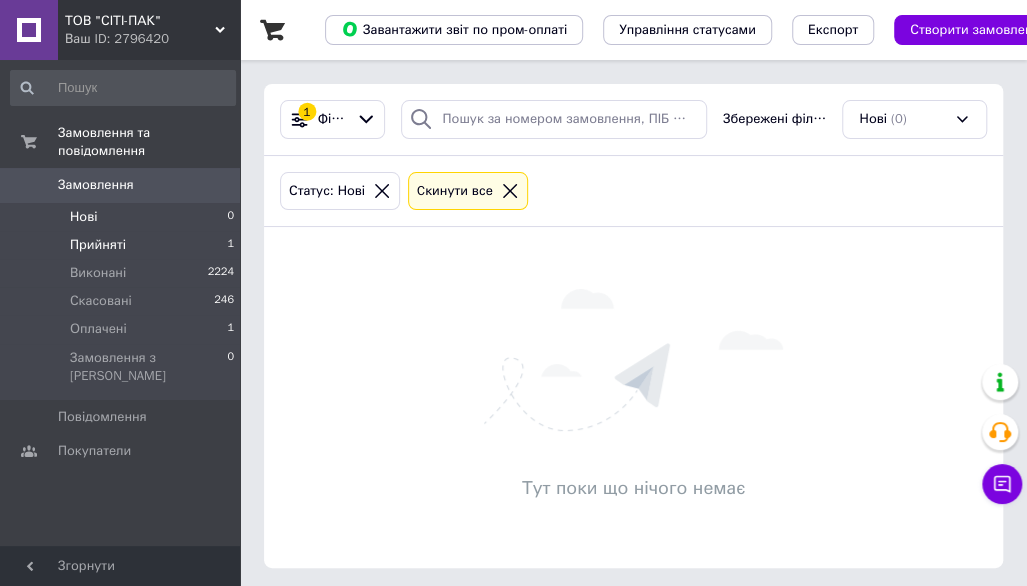 click on "Прийняті 1" at bounding box center [123, 245] 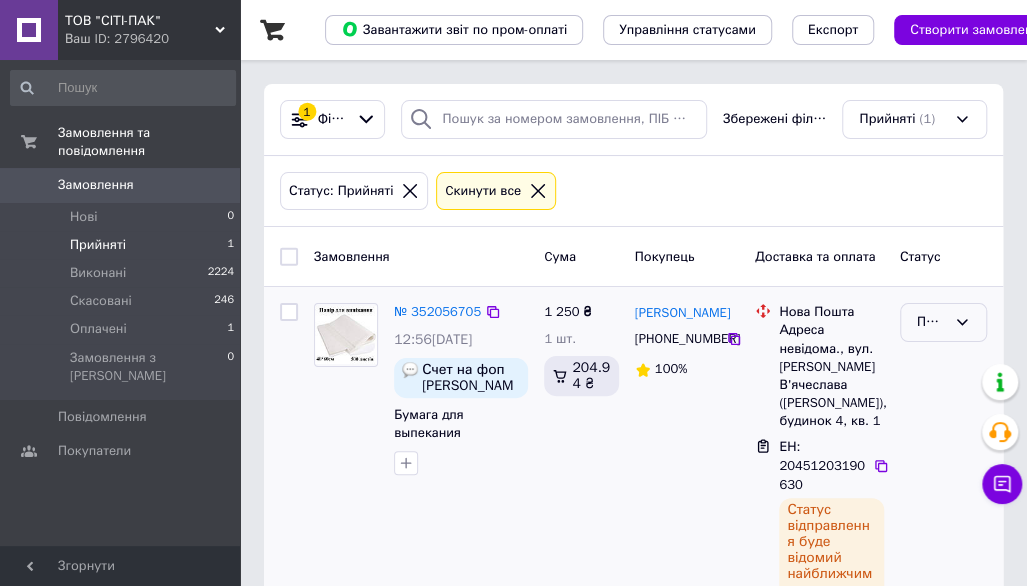 click on "Прийнято" at bounding box center (931, 322) 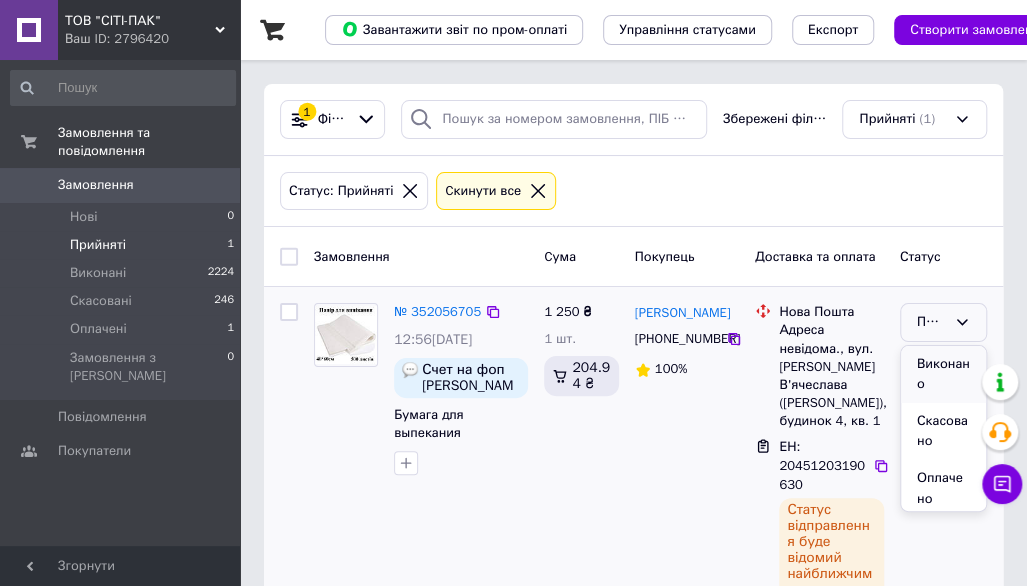 click on "Виконано" at bounding box center (943, 374) 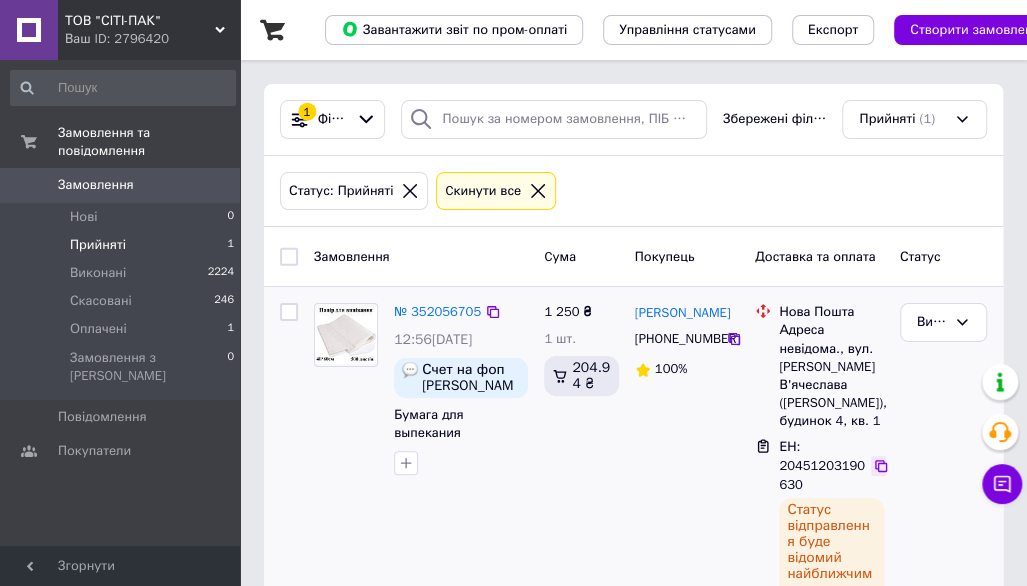 click 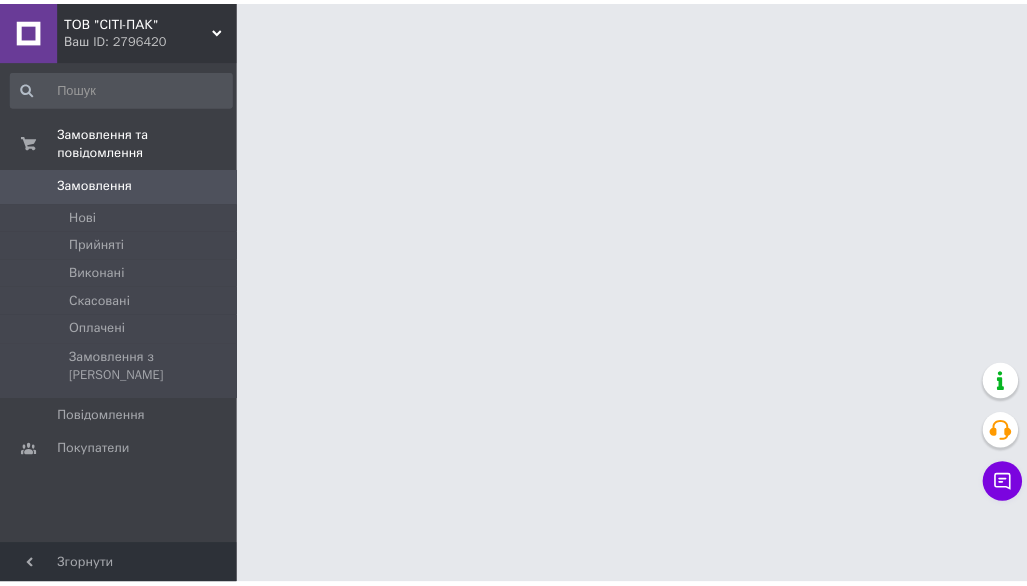 scroll, scrollTop: 0, scrollLeft: 0, axis: both 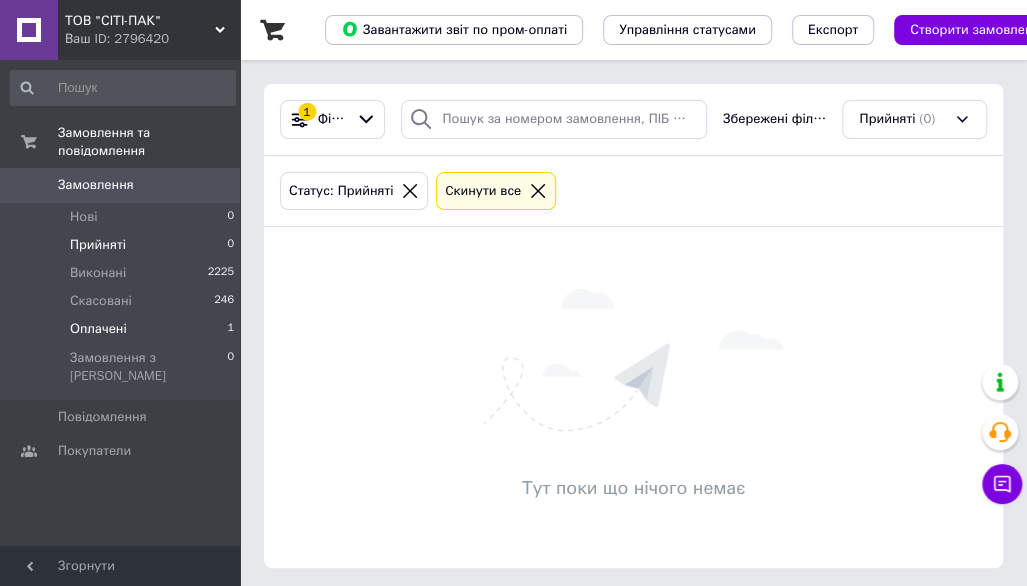 click on "Оплачені 1" at bounding box center (123, 329) 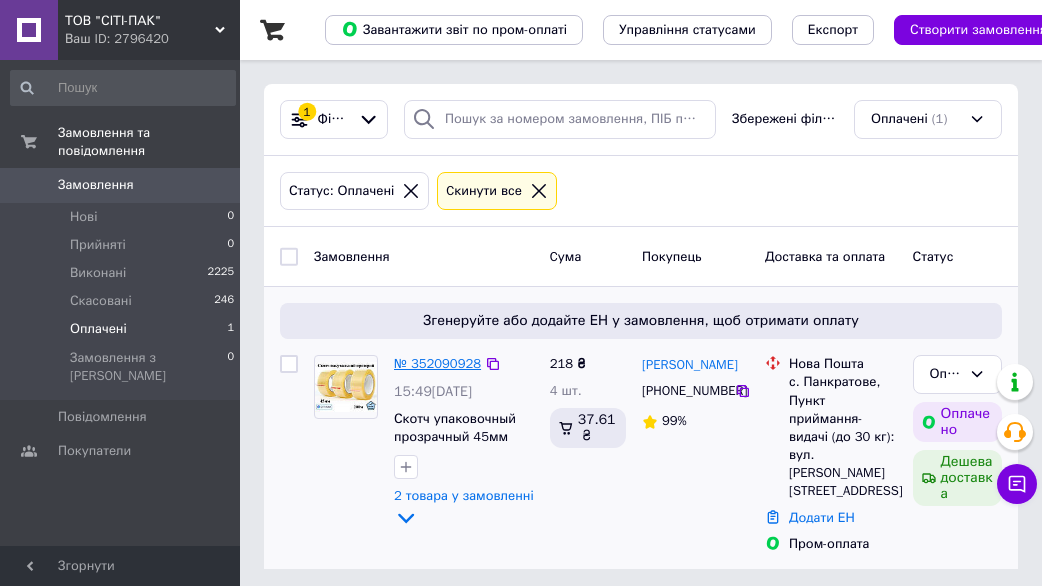 click on "№ 352090928" at bounding box center [437, 363] 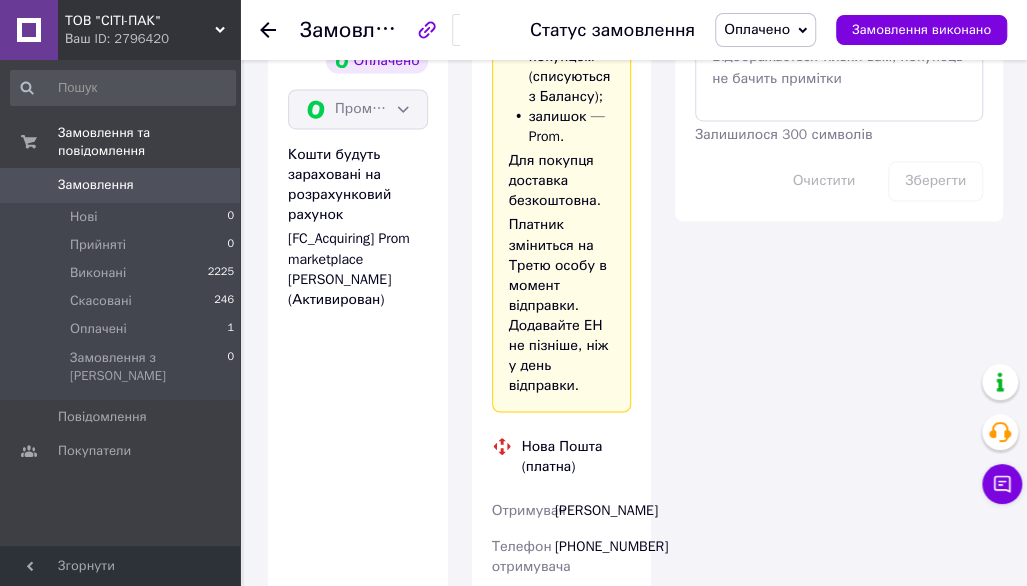 scroll, scrollTop: 1500, scrollLeft: 0, axis: vertical 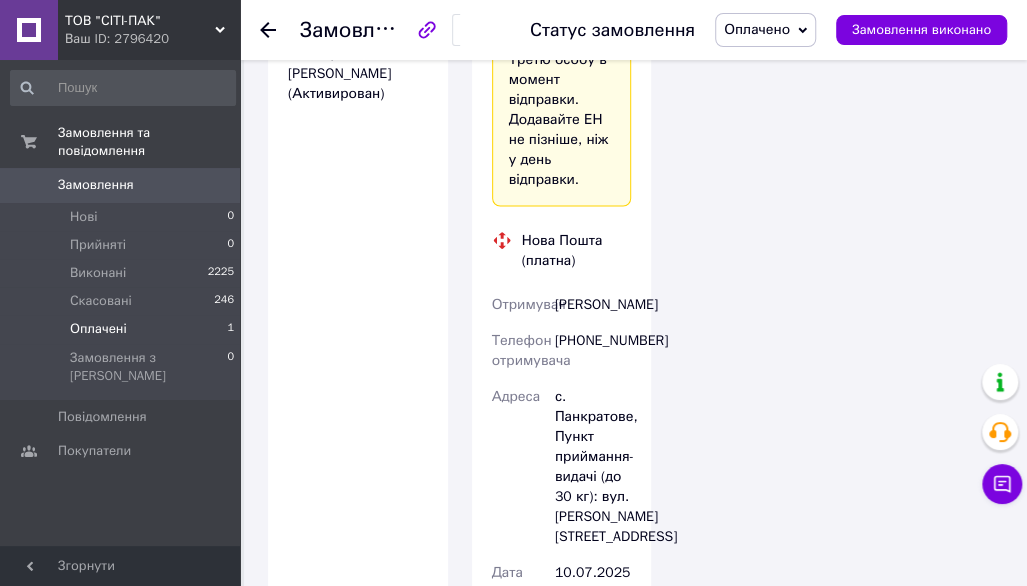 click on "Оплачені 1" at bounding box center [123, 329] 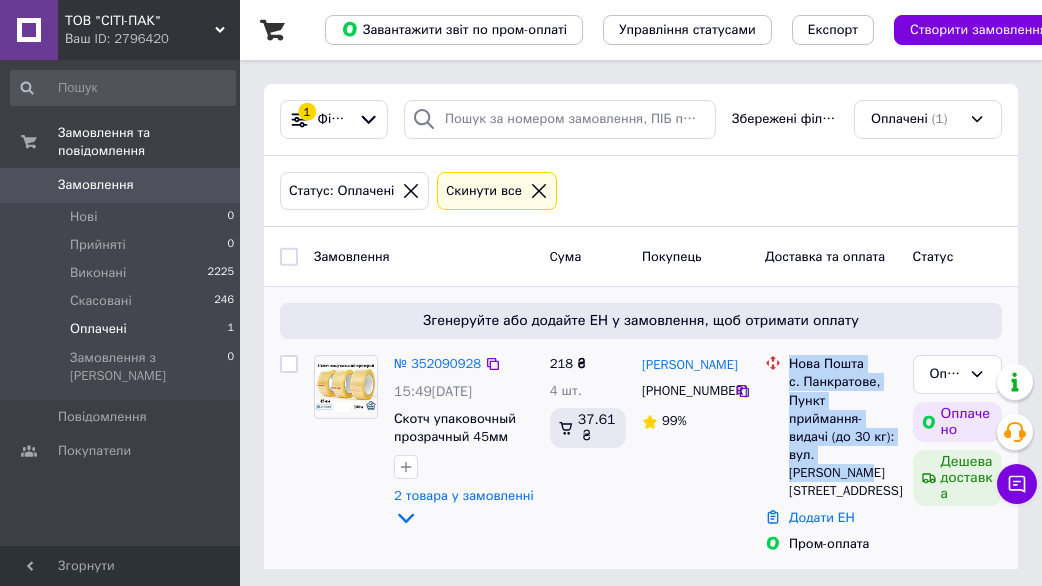 drag, startPoint x: 786, startPoint y: 365, endPoint x: 897, endPoint y: 465, distance: 149.40215 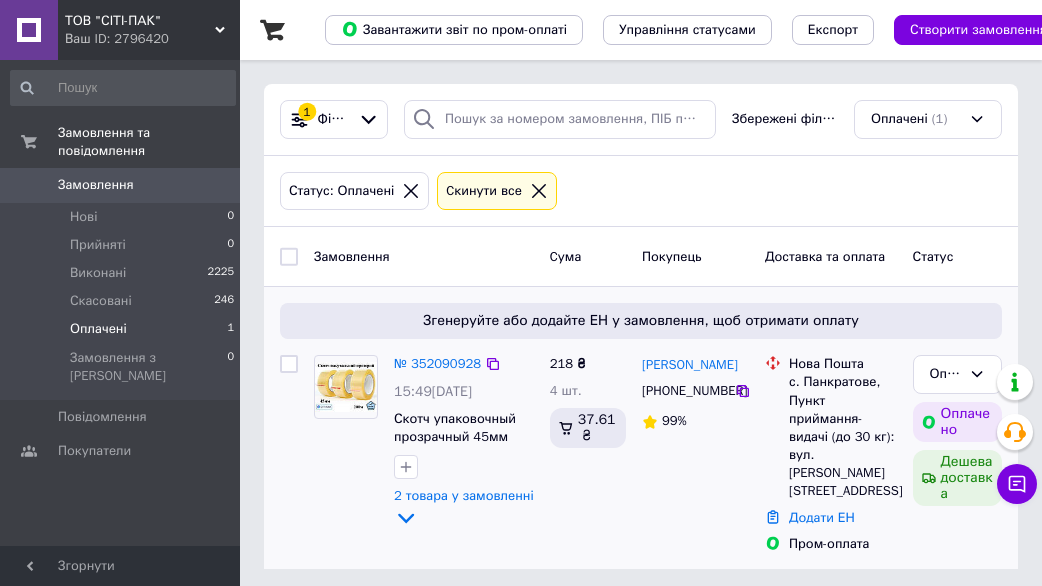 drag, startPoint x: 578, startPoint y: 493, endPoint x: 690, endPoint y: 440, distance: 123.90723 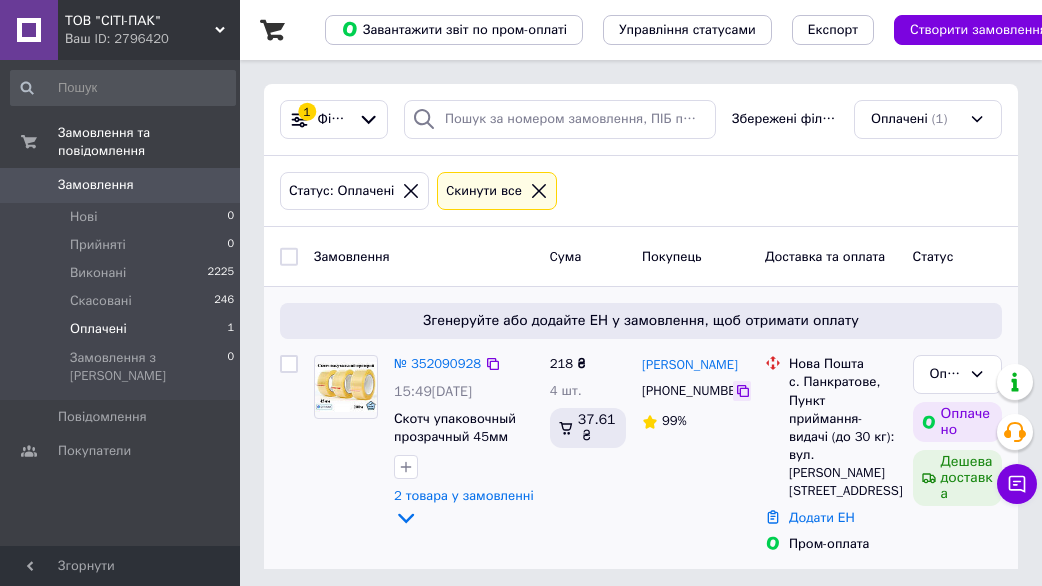 click 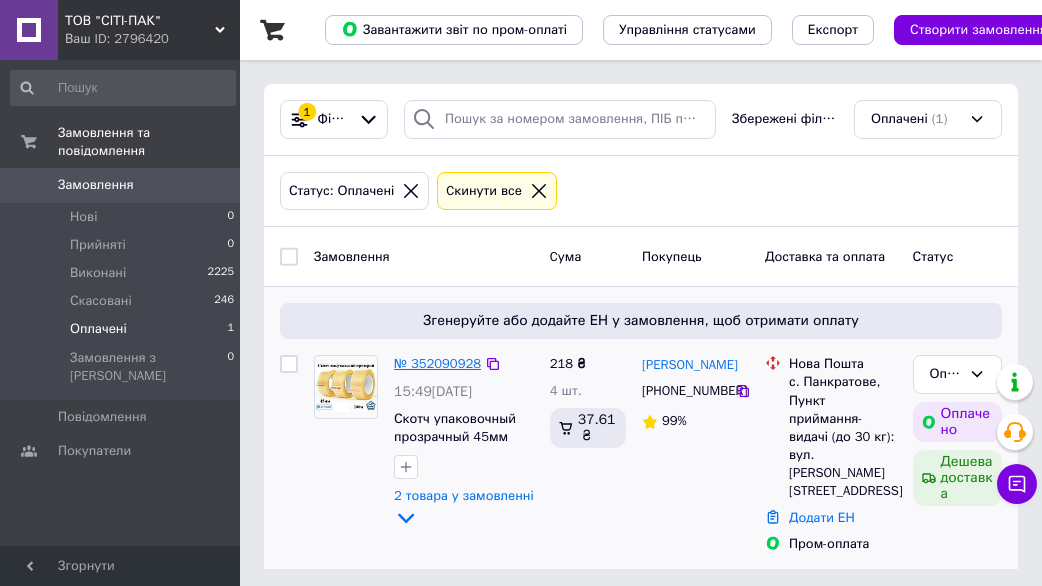 click on "№ 352090928" at bounding box center [437, 363] 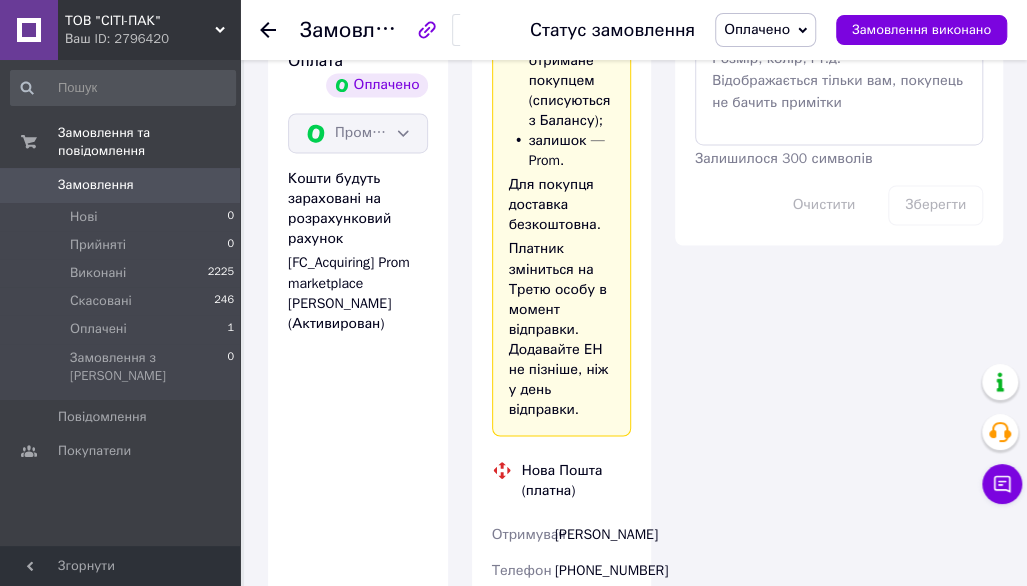 scroll, scrollTop: 1600, scrollLeft: 0, axis: vertical 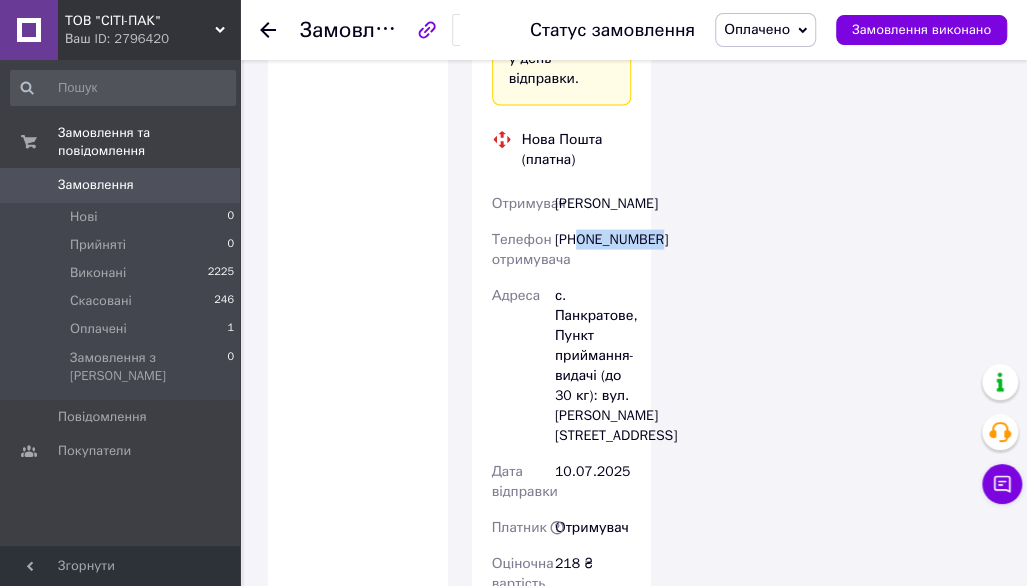 drag, startPoint x: 660, startPoint y: 253, endPoint x: 577, endPoint y: 261, distance: 83.38465 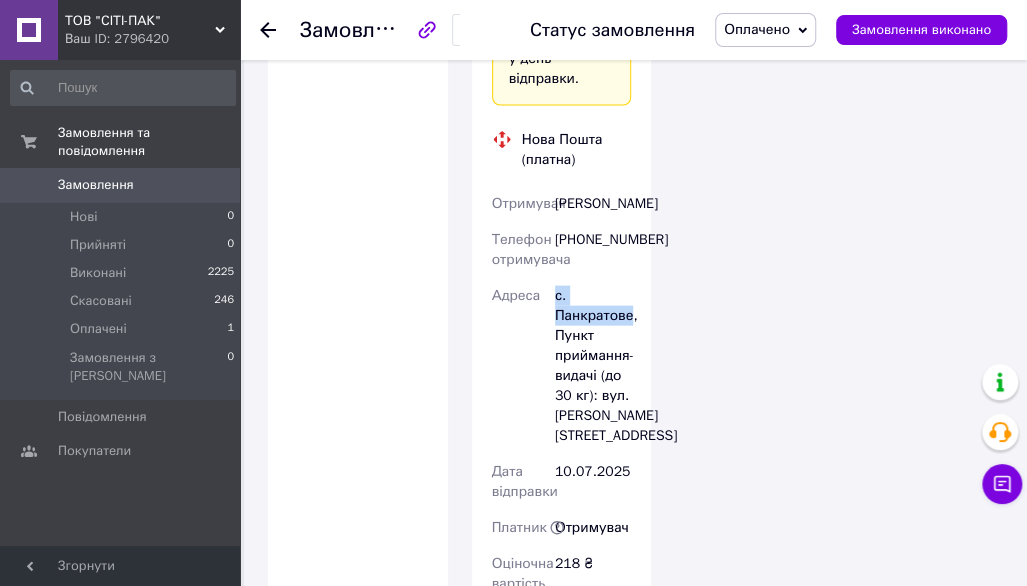 drag, startPoint x: 631, startPoint y: 337, endPoint x: 539, endPoint y: 337, distance: 92 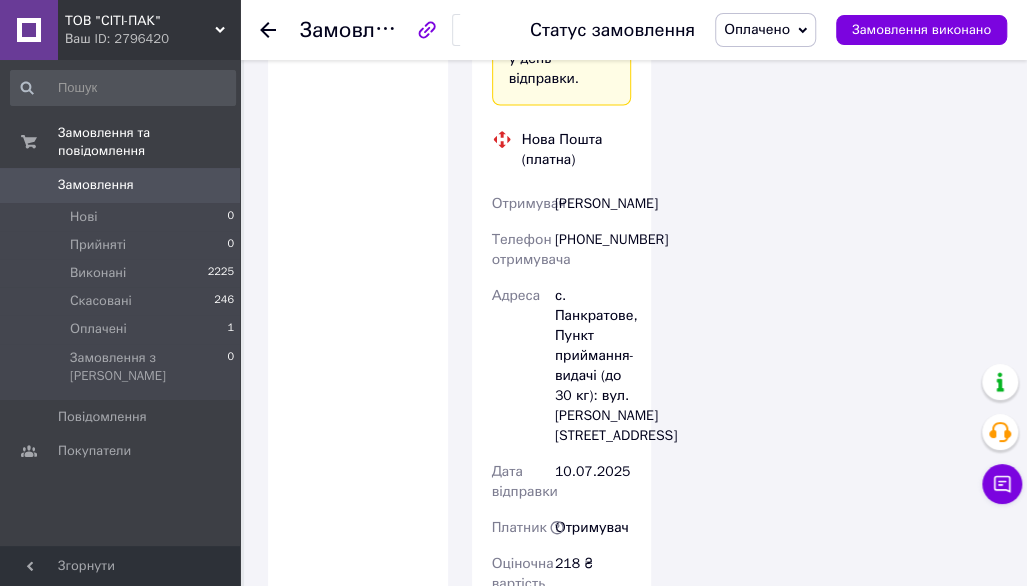 click on "Адреса" at bounding box center (519, 366) 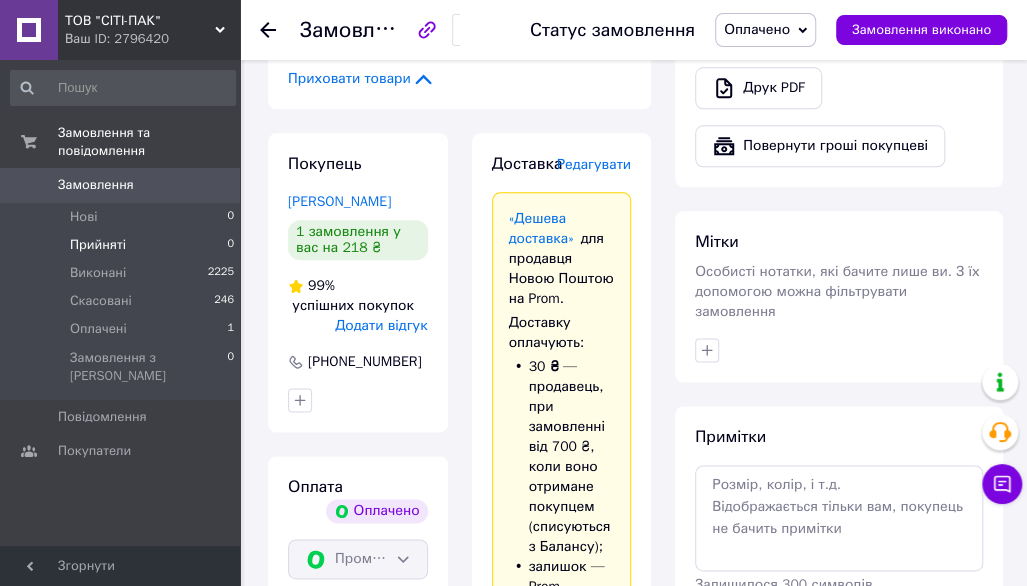 scroll, scrollTop: 600, scrollLeft: 0, axis: vertical 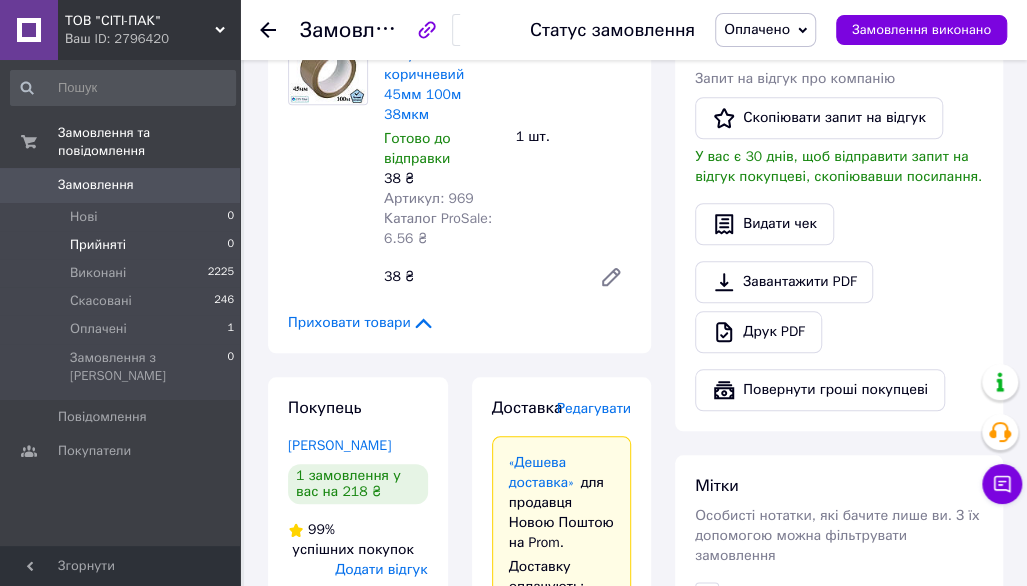 click on "Прийняті" at bounding box center [98, 245] 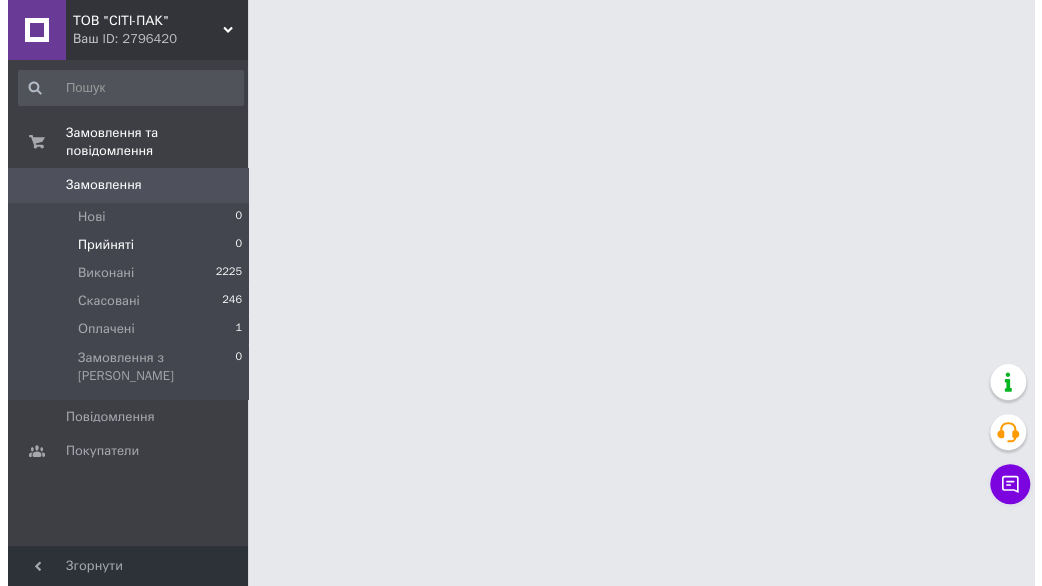 scroll, scrollTop: 0, scrollLeft: 0, axis: both 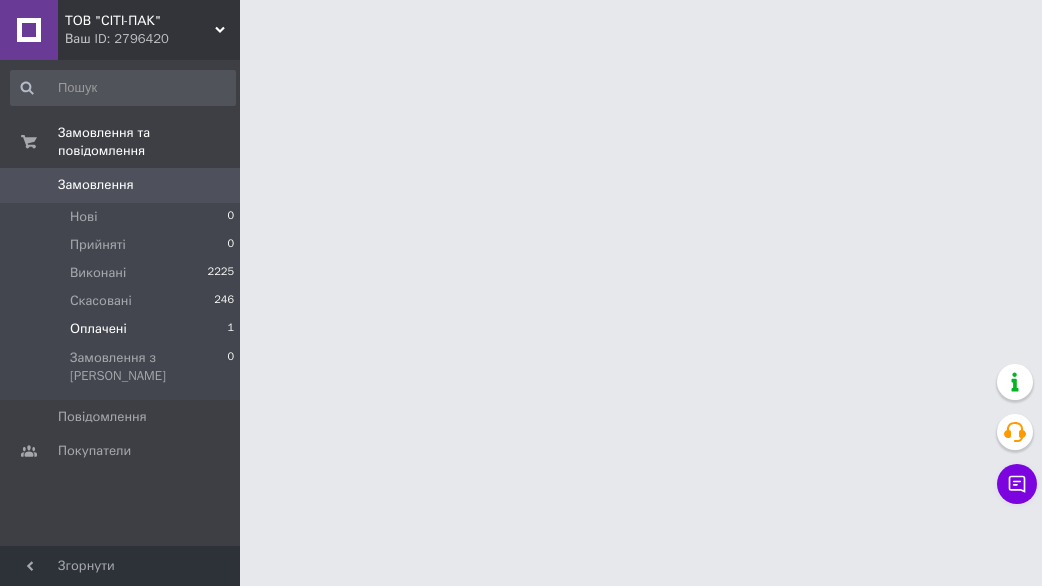 click on "Оплачені 1" at bounding box center [123, 329] 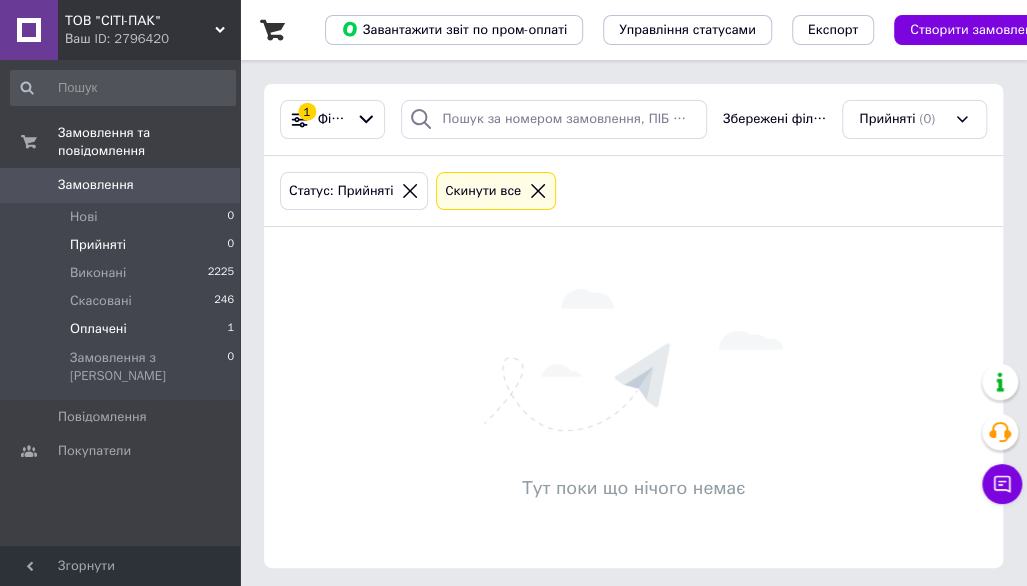 click on "Оплачені 1" at bounding box center [123, 329] 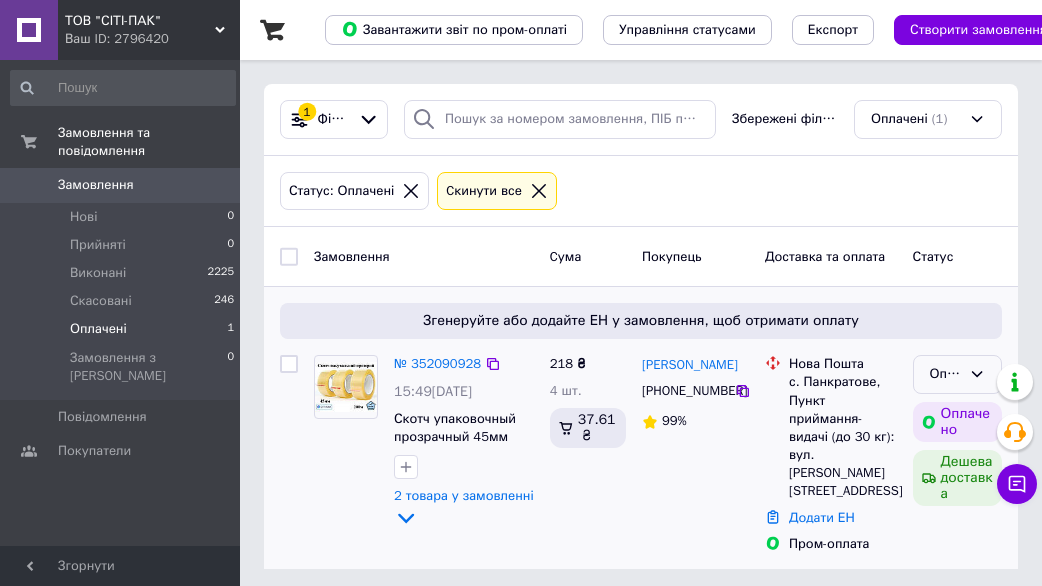 click on "Оплачено" at bounding box center (957, 374) 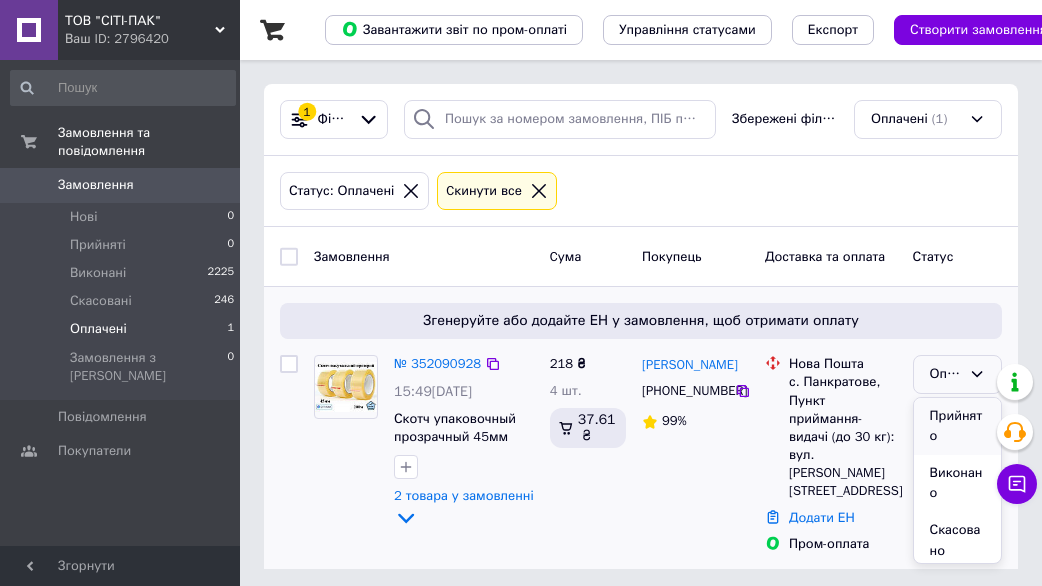 click on "Прийнято" at bounding box center [957, 426] 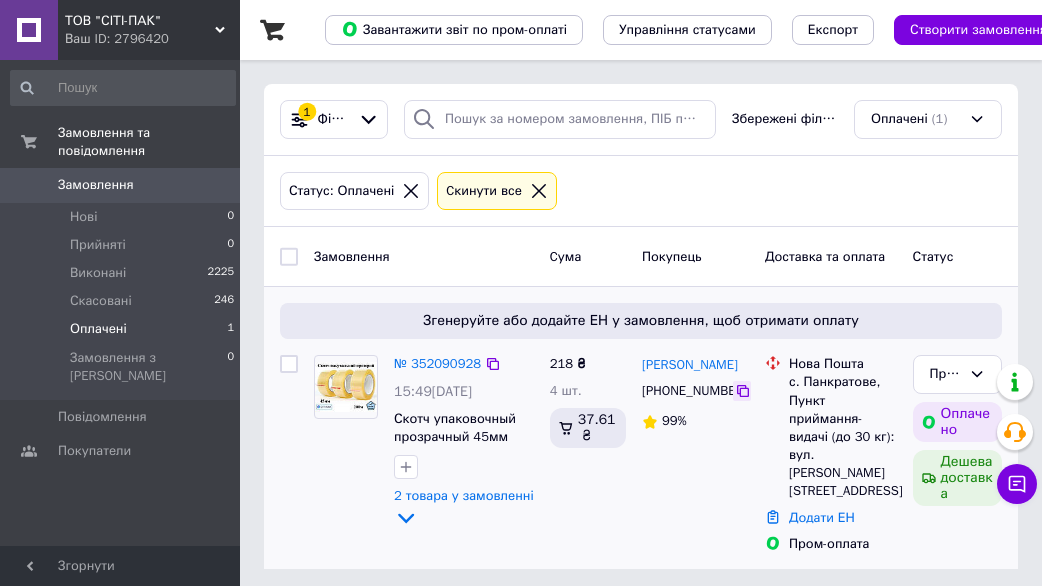 click 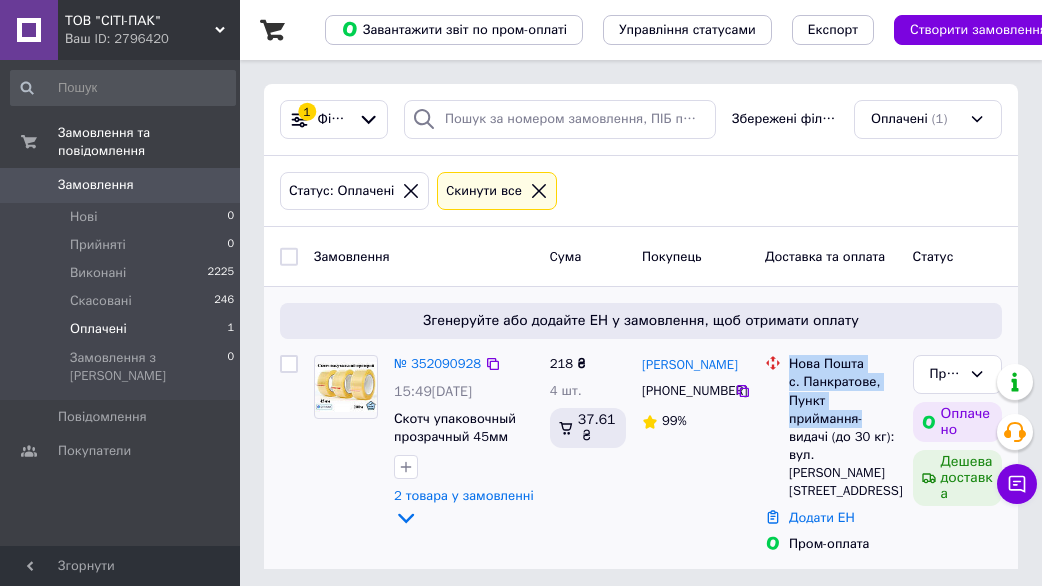 drag, startPoint x: 784, startPoint y: 375, endPoint x: 814, endPoint y: 425, distance: 58.30952 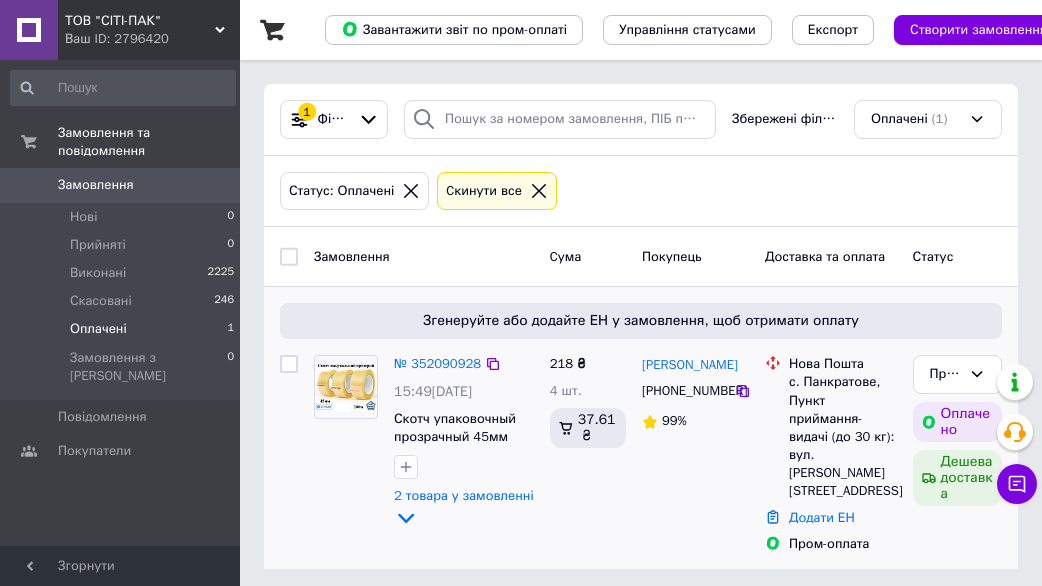 drag, startPoint x: 735, startPoint y: 443, endPoint x: 742, endPoint y: 425, distance: 19.313208 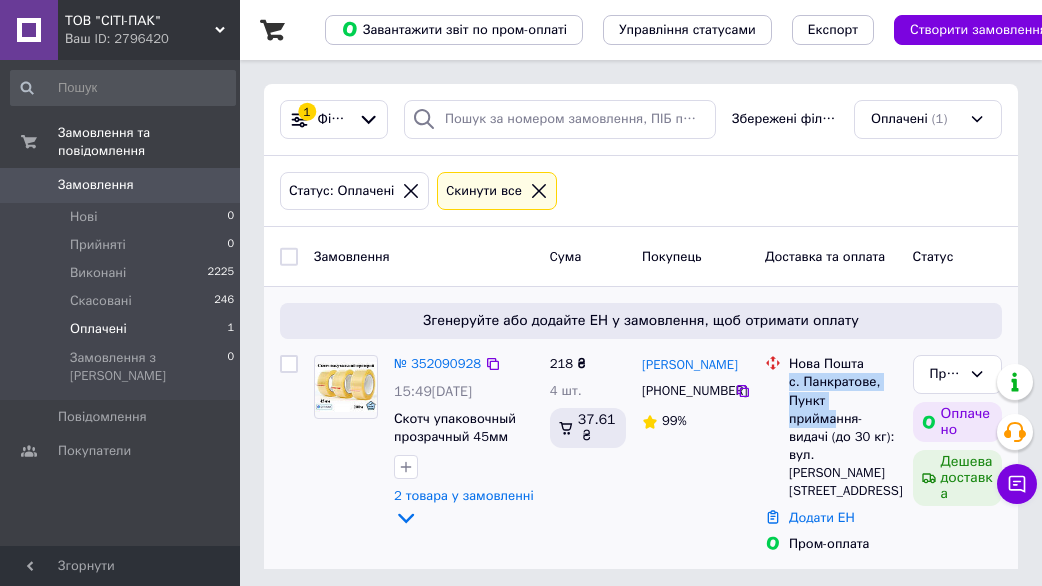 drag, startPoint x: 790, startPoint y: 375, endPoint x: 785, endPoint y: 434, distance: 59.211487 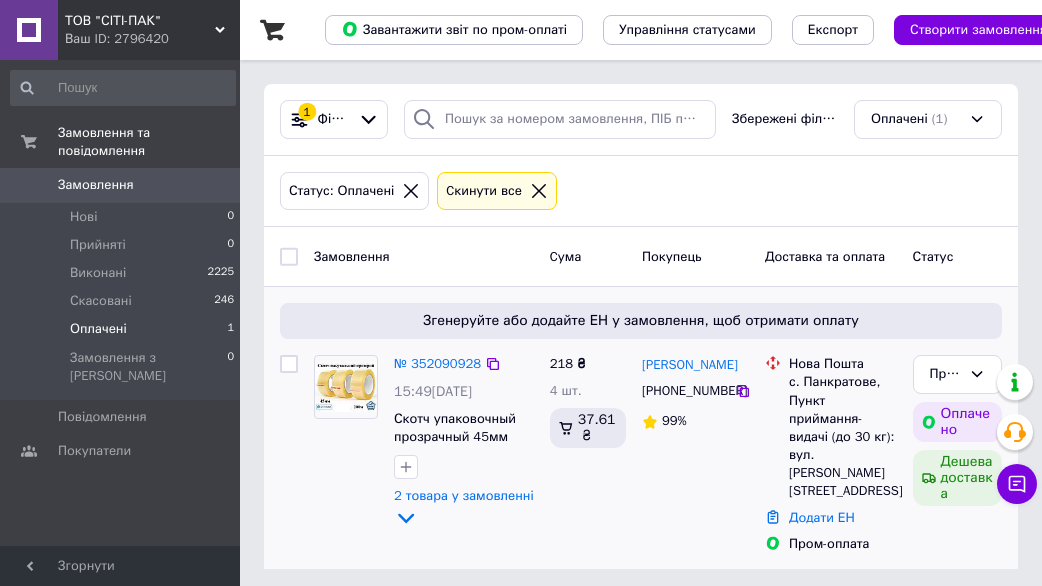 click on "Мария Бугаец +380663264893 99%" at bounding box center [695, 454] 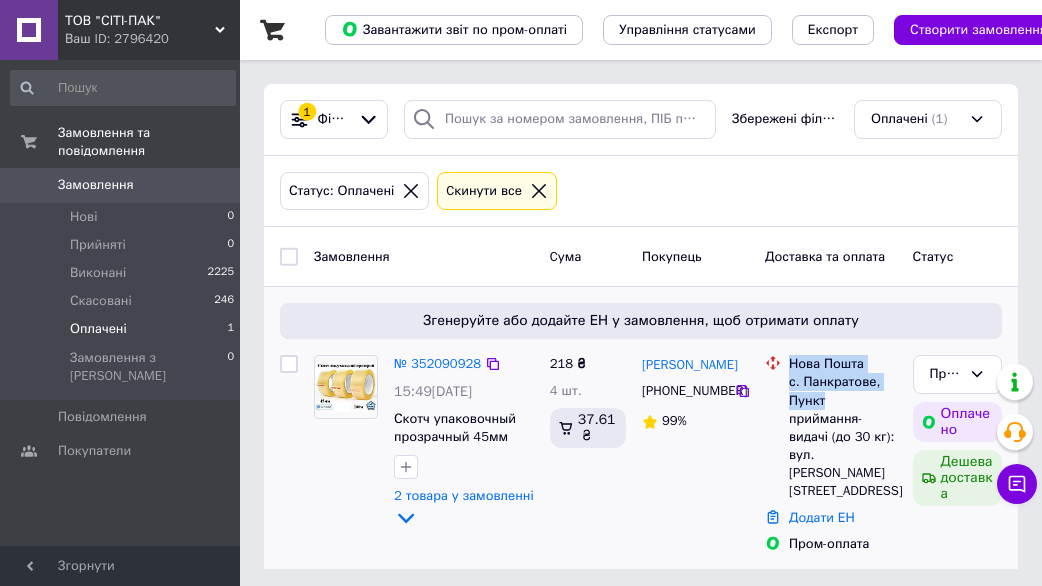 drag, startPoint x: 786, startPoint y: 359, endPoint x: 895, endPoint y: 393, distance: 114.17968 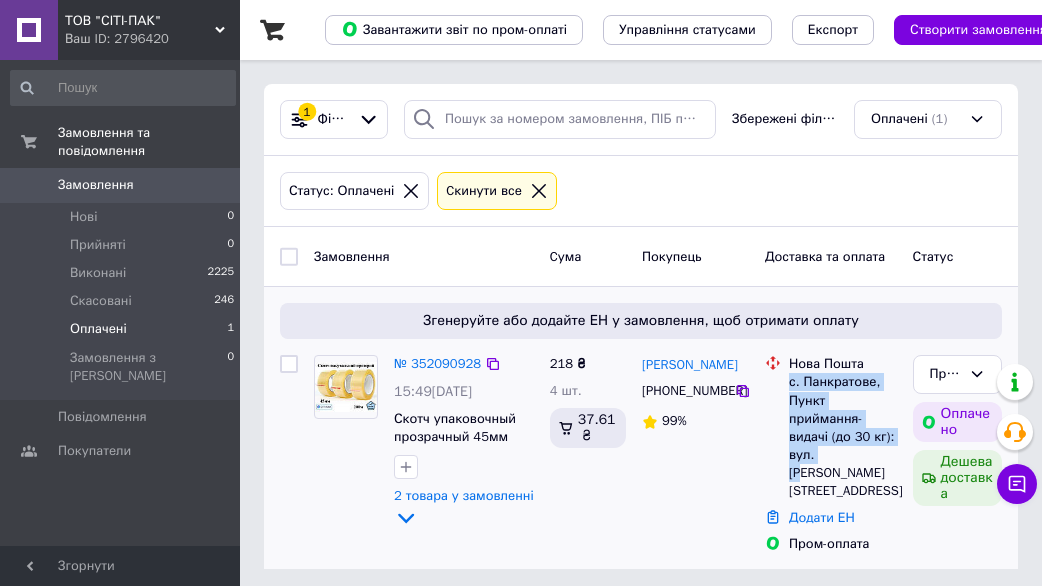 drag, startPoint x: 784, startPoint y: 382, endPoint x: 746, endPoint y: 447, distance: 75.29276 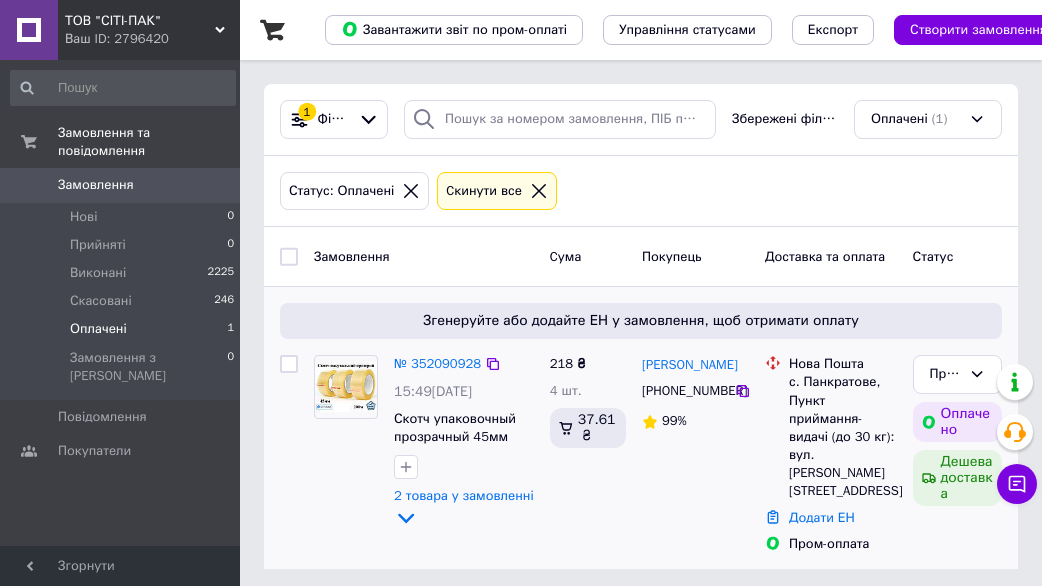 click on "Мария Бугаец +380663264893 99%" at bounding box center [695, 454] 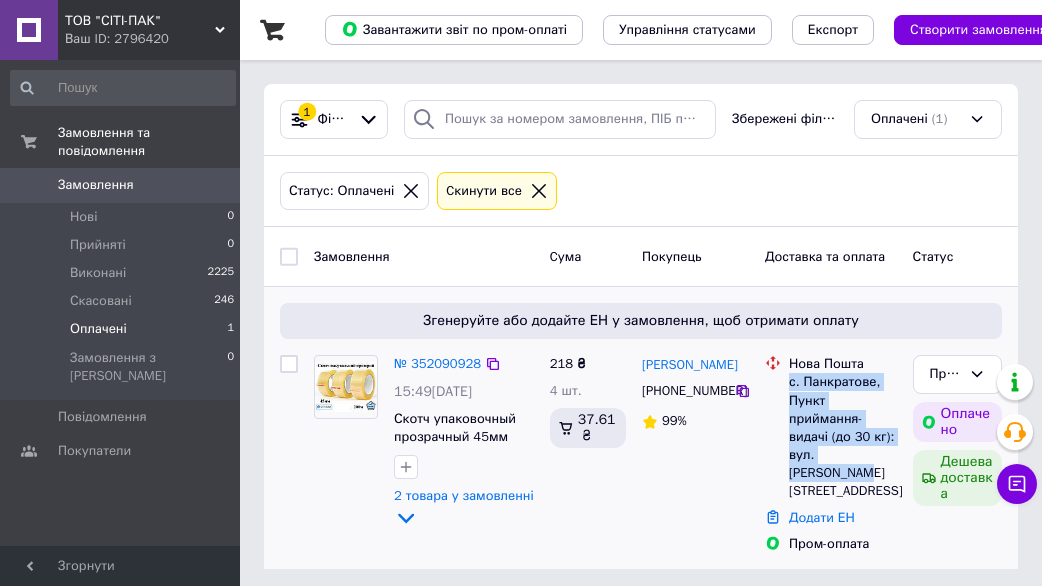 drag, startPoint x: 884, startPoint y: 370, endPoint x: 902, endPoint y: 449, distance: 81.02469 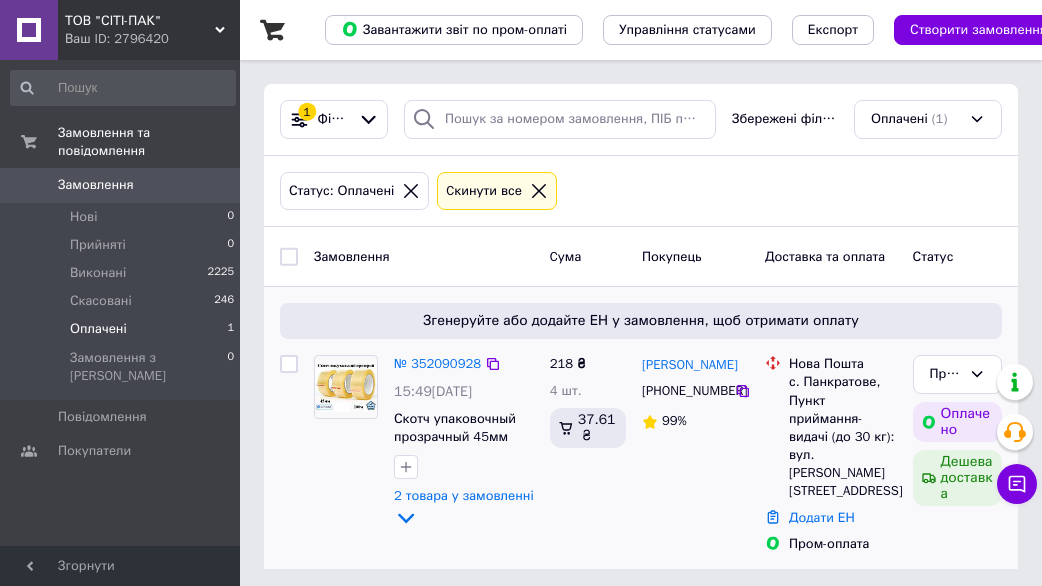 click on "Мария Бугаец +380663264893 99%" at bounding box center (695, 454) 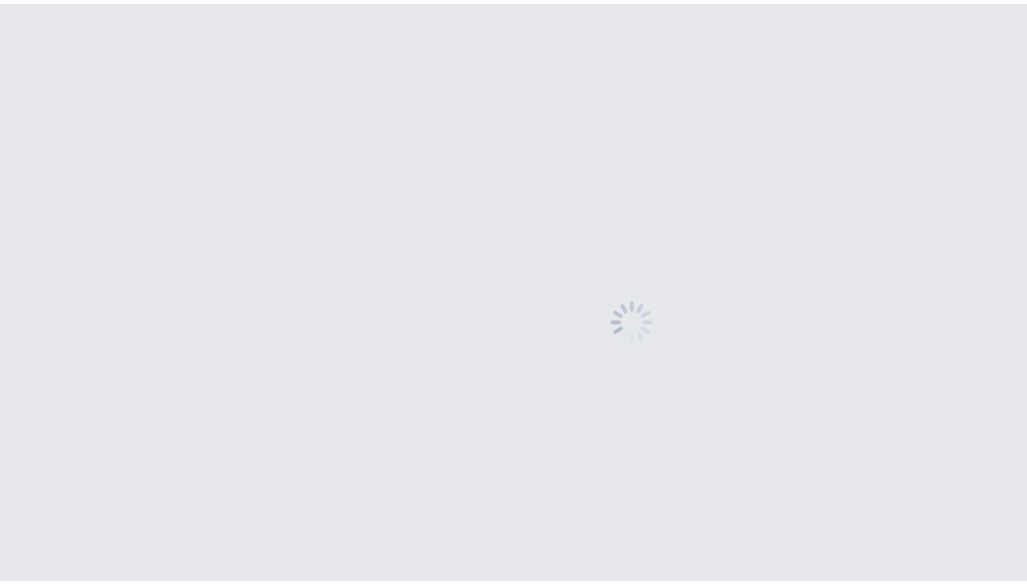 scroll, scrollTop: 0, scrollLeft: 0, axis: both 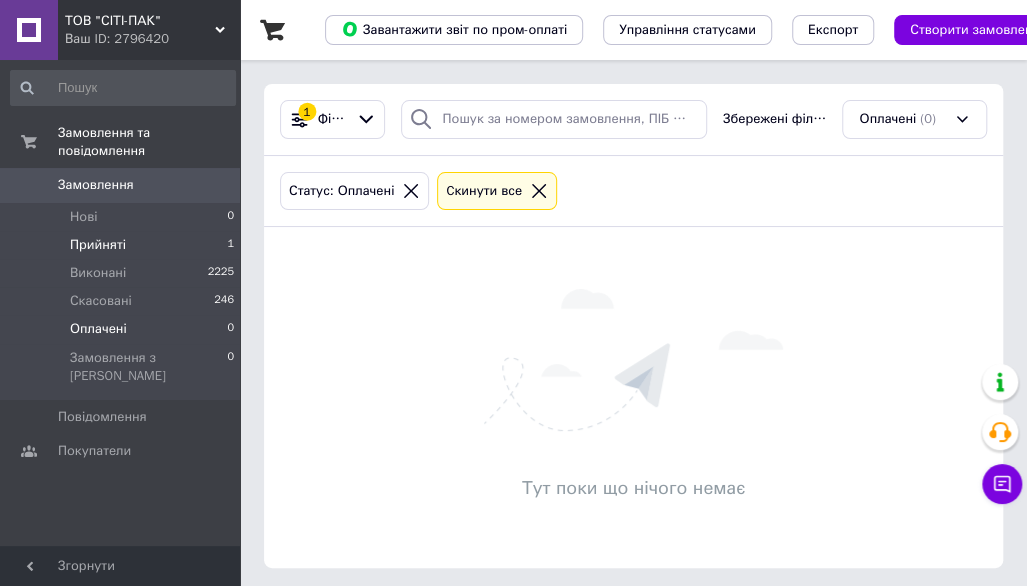 click on "Прийняті 1" at bounding box center (123, 245) 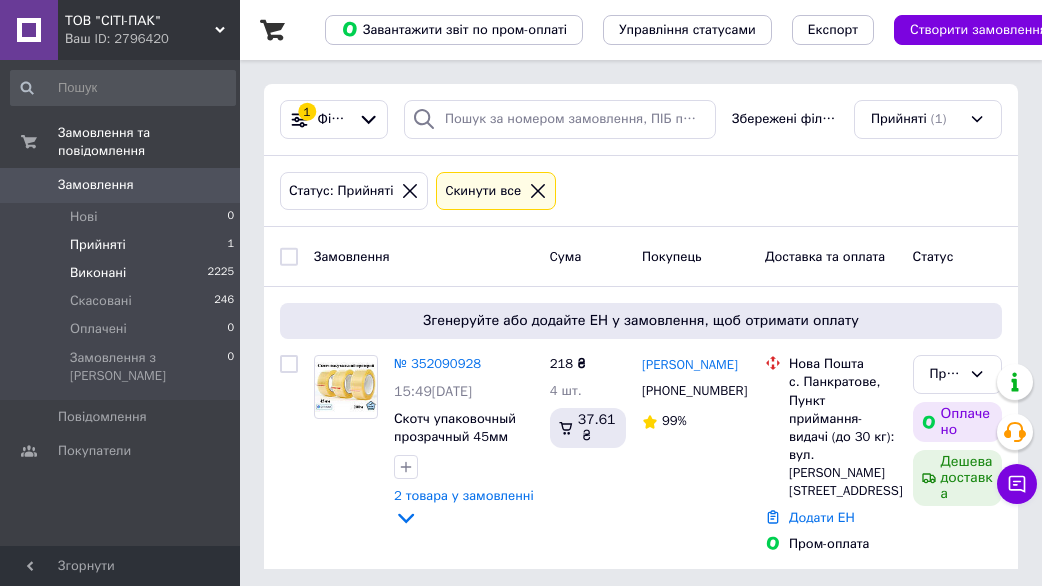 click on "Виконані 2225" at bounding box center [123, 273] 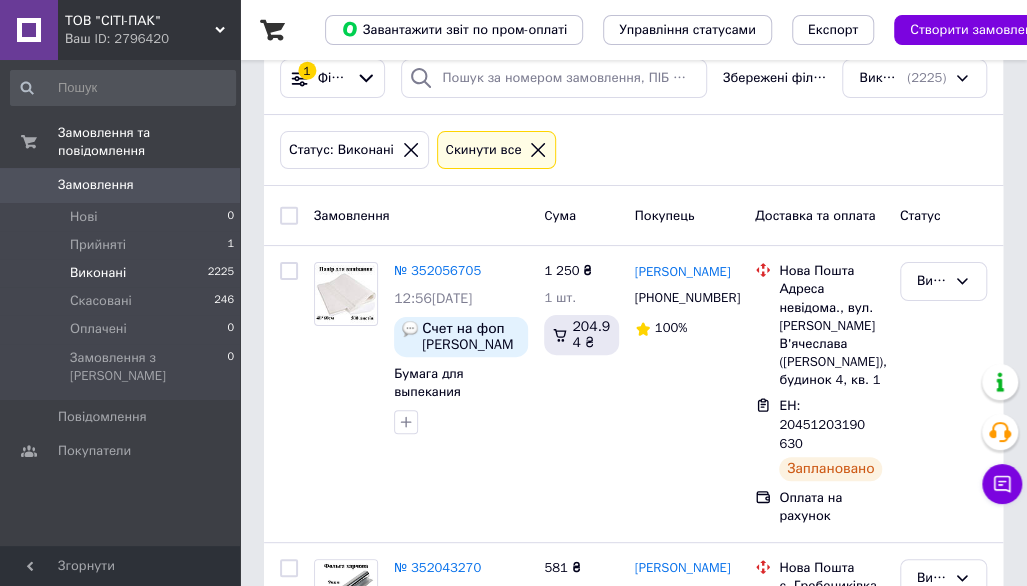 scroll, scrollTop: 0, scrollLeft: 0, axis: both 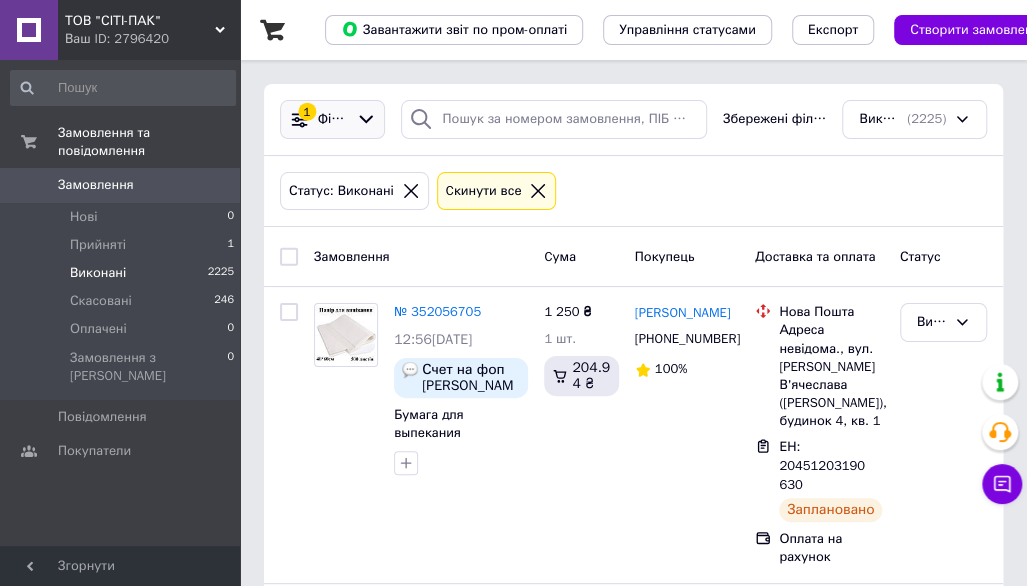 click 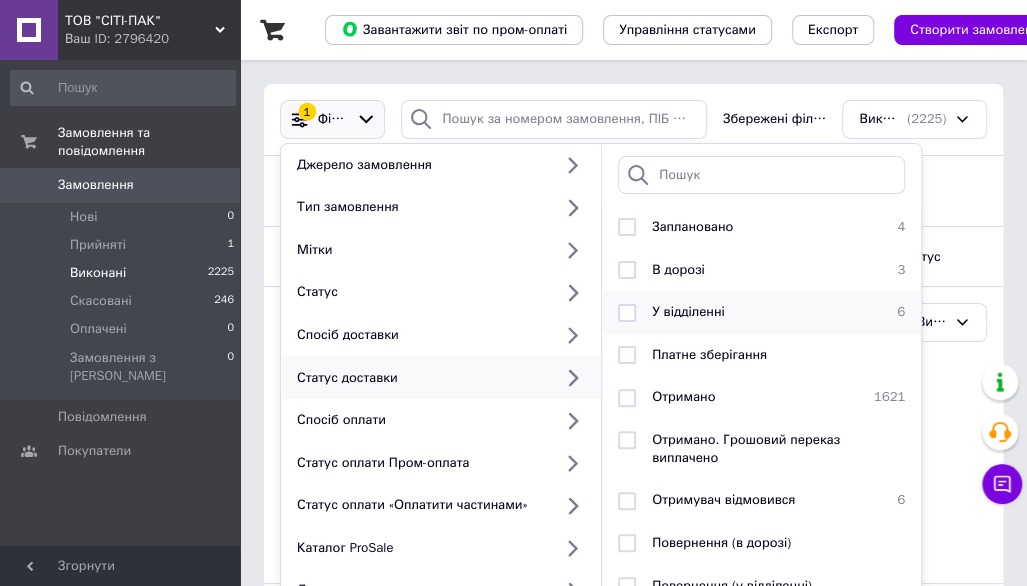 click at bounding box center (627, 313) 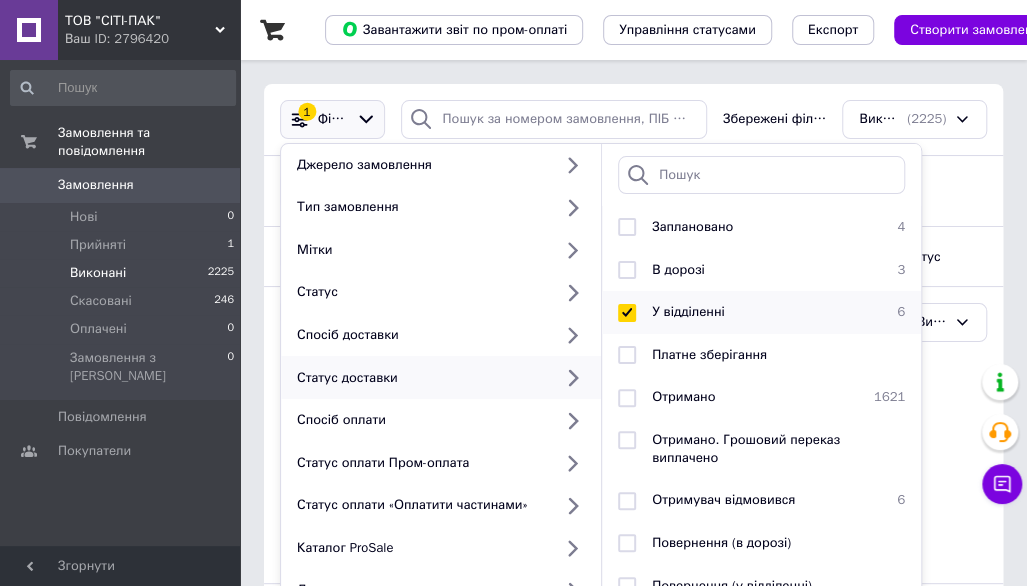 checkbox on "true" 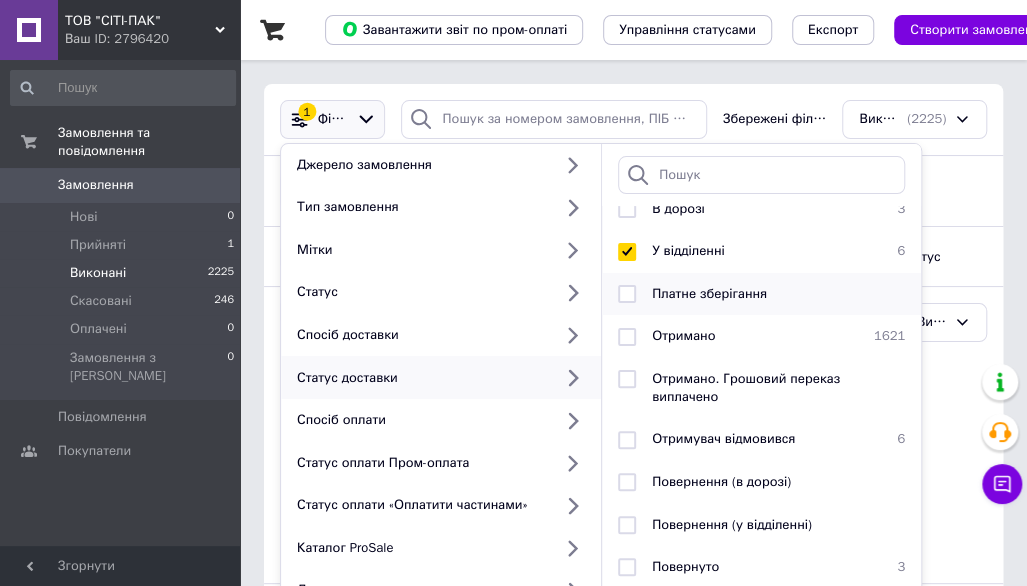 scroll, scrollTop: 108, scrollLeft: 0, axis: vertical 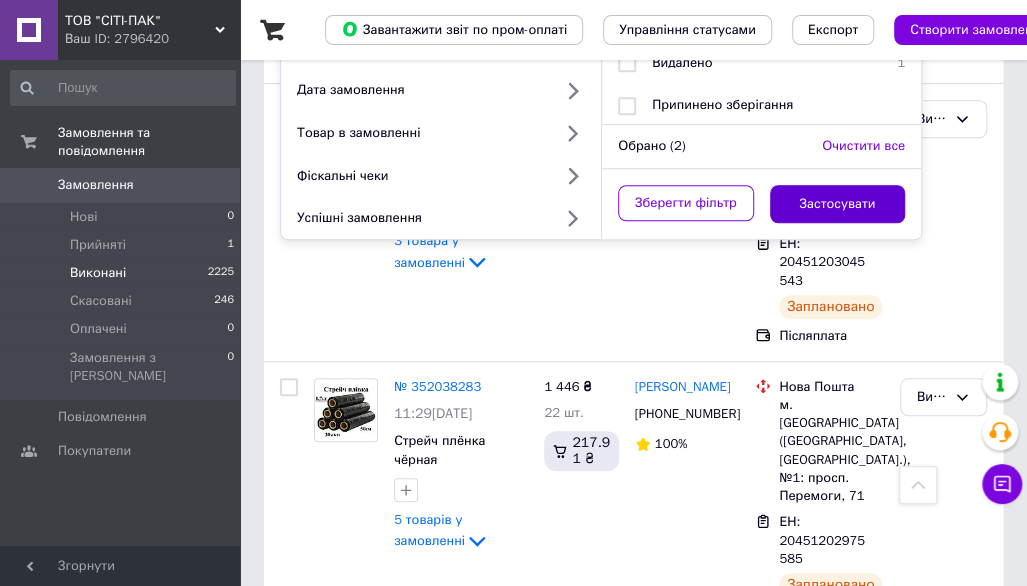 click on "Застосувати" at bounding box center [838, 204] 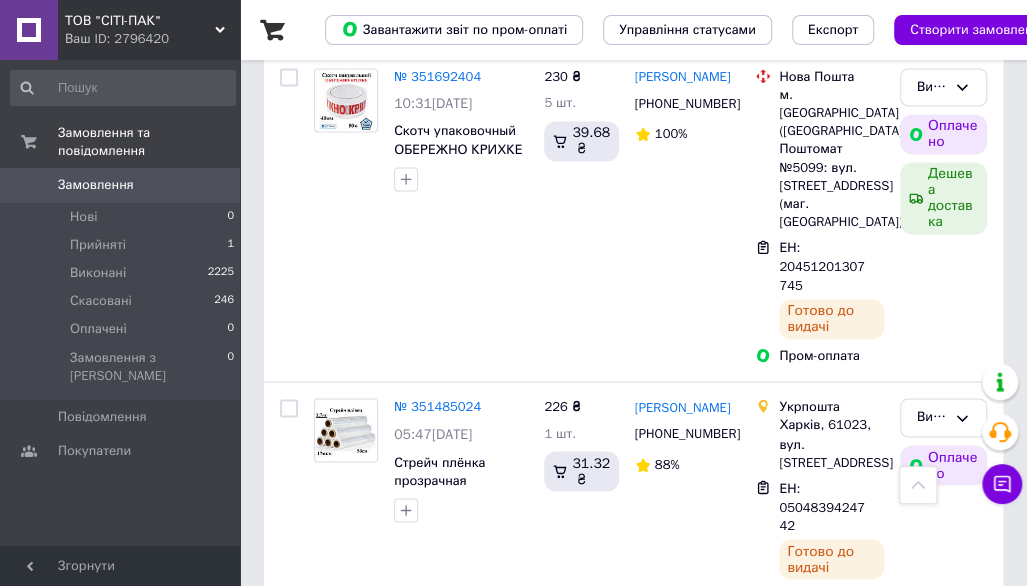 scroll, scrollTop: 1358, scrollLeft: 0, axis: vertical 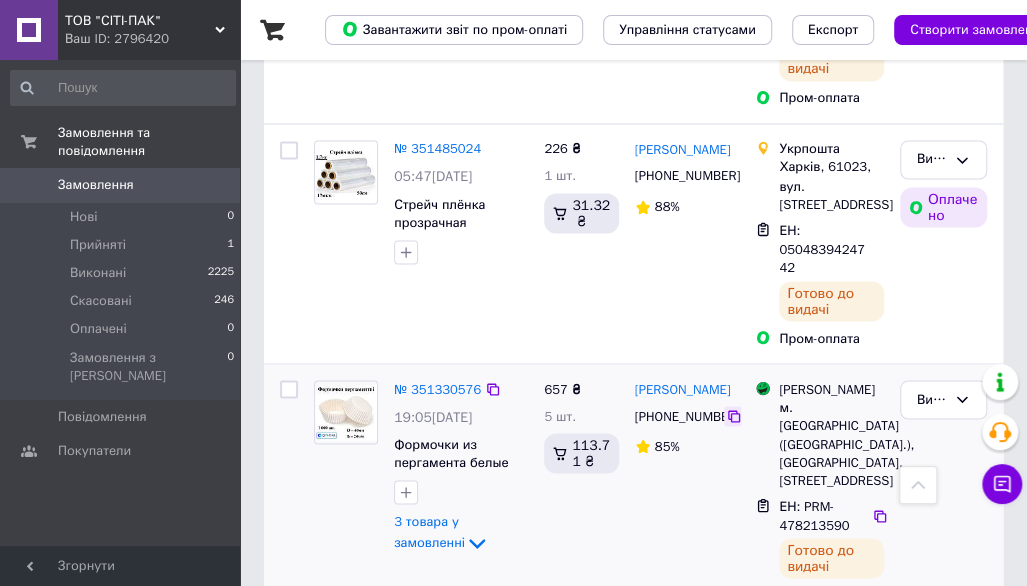click 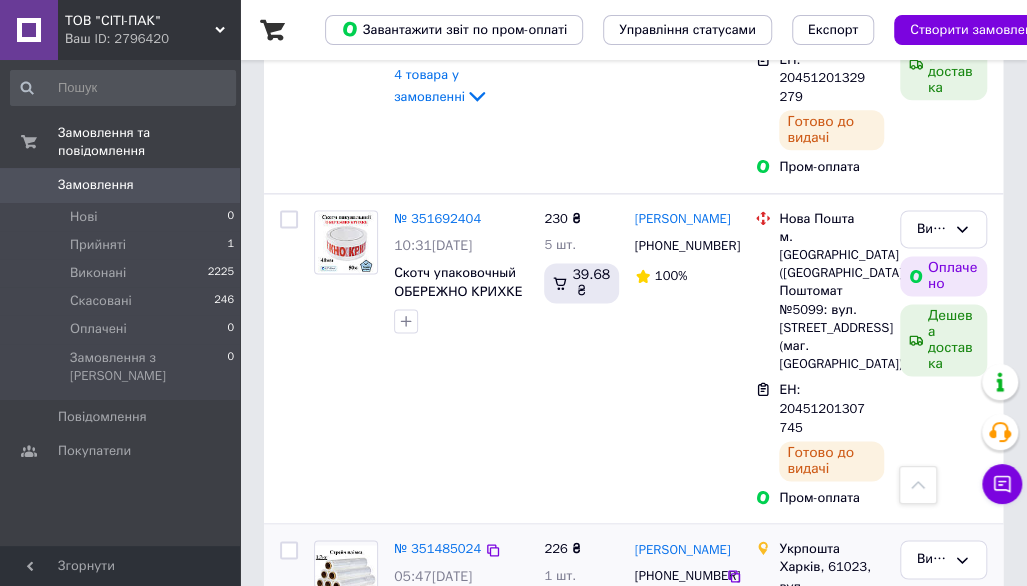 scroll, scrollTop: 858, scrollLeft: 0, axis: vertical 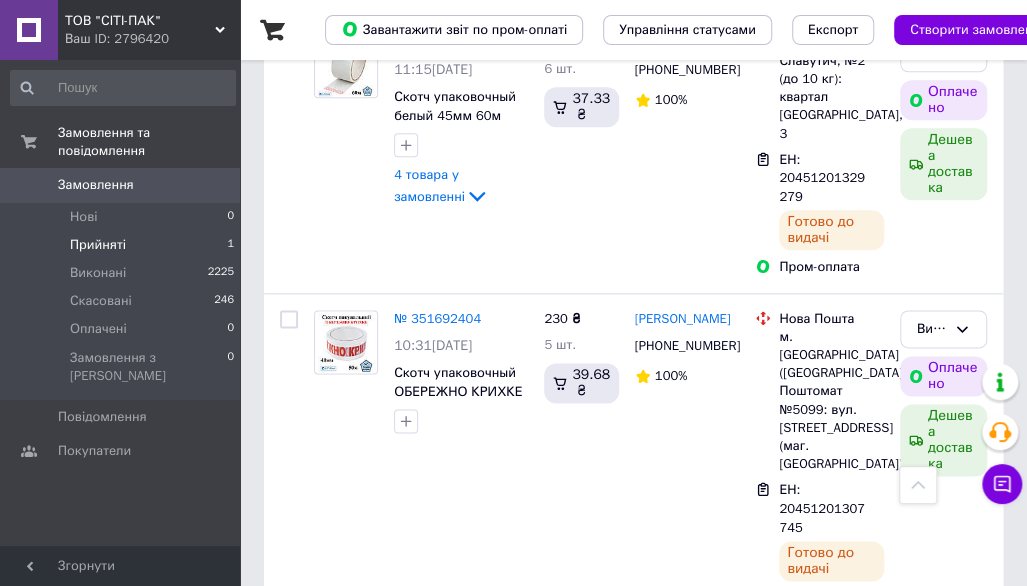 click on "Прийняті 1" at bounding box center (123, 245) 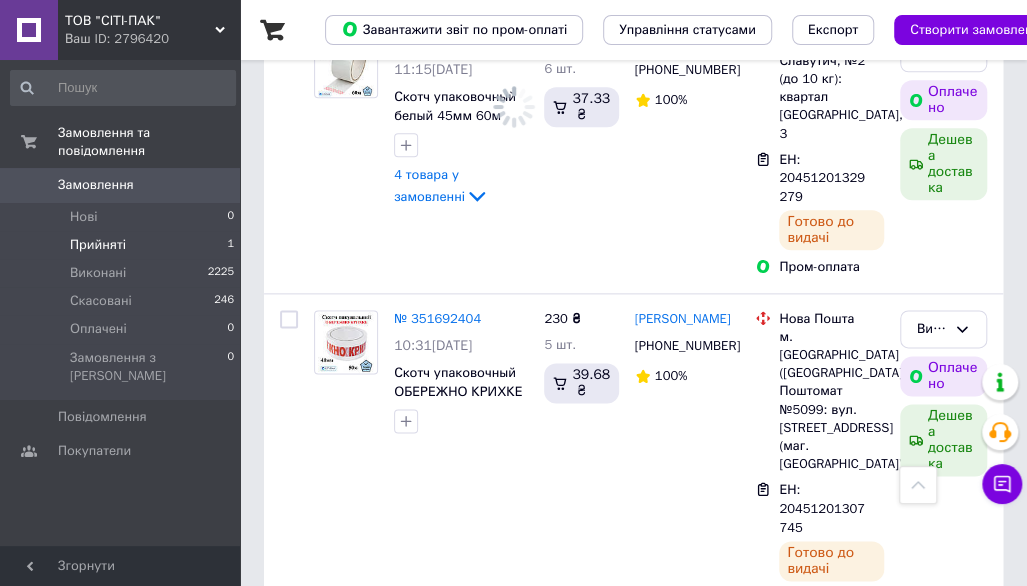 scroll, scrollTop: 0, scrollLeft: 0, axis: both 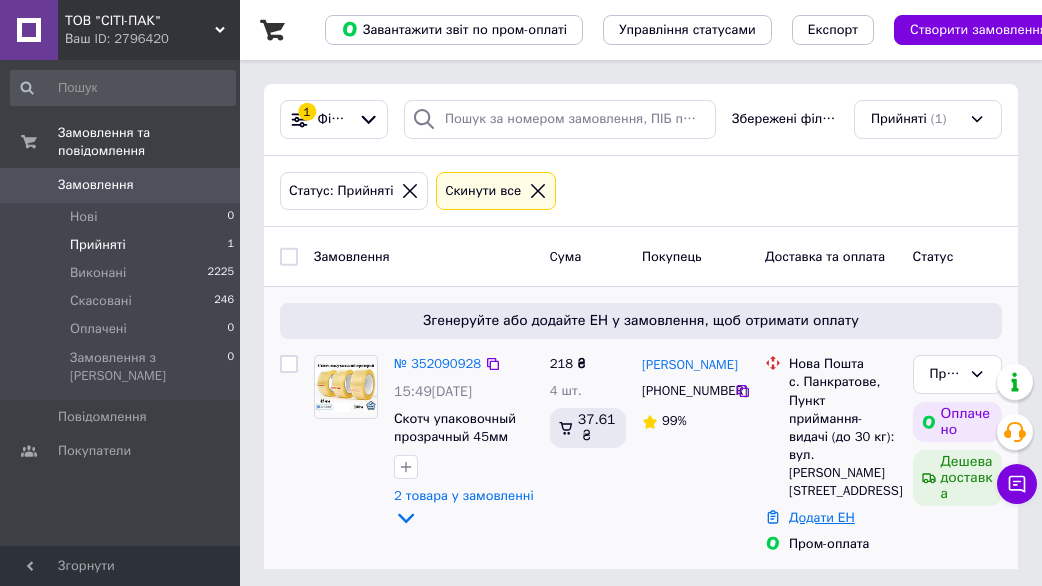 click on "Додати ЕН" at bounding box center [822, 517] 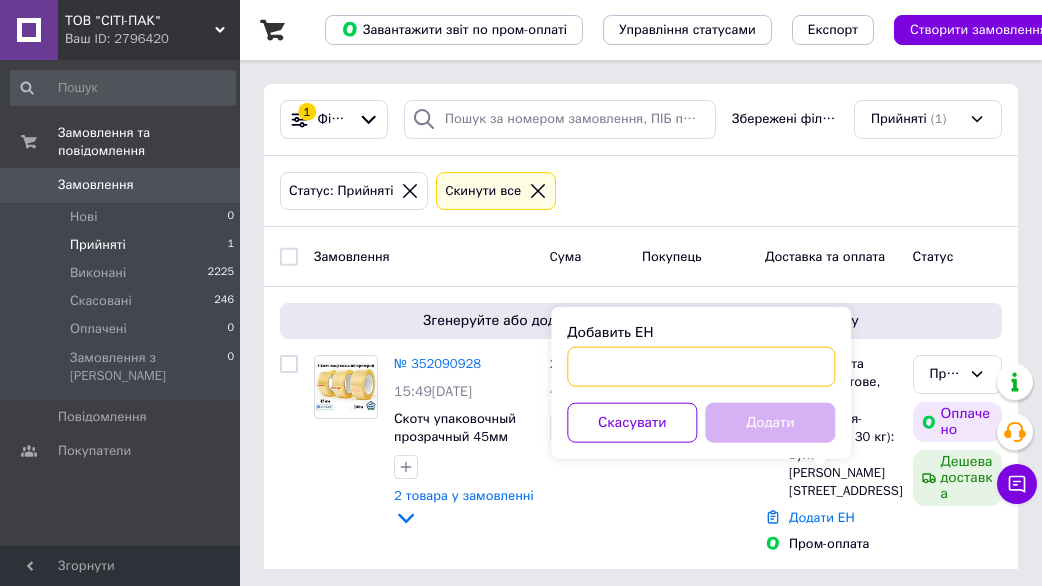 click on "Добавить ЕН" at bounding box center (701, 367) 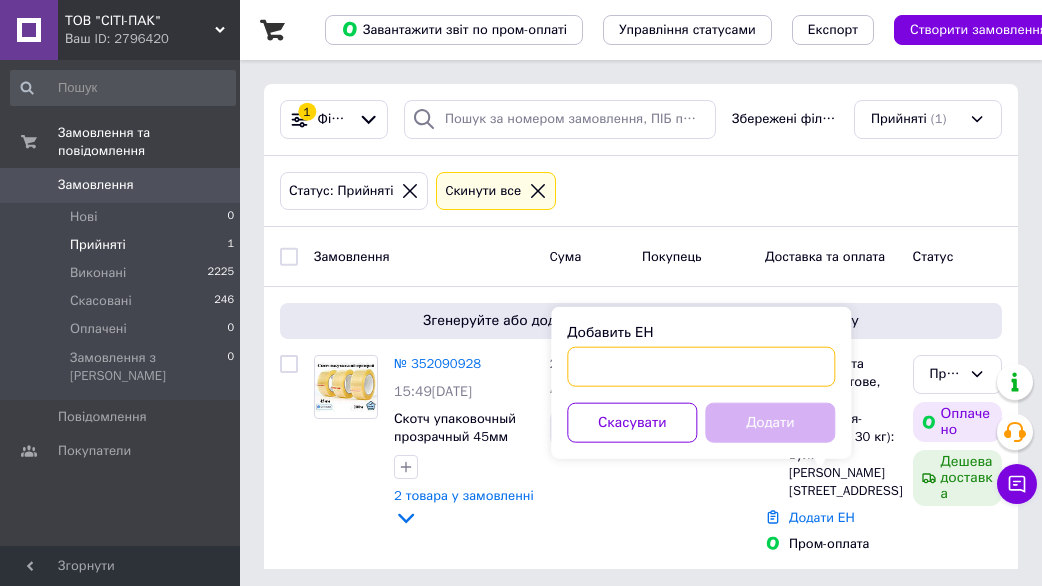 paste on "20451203275205" 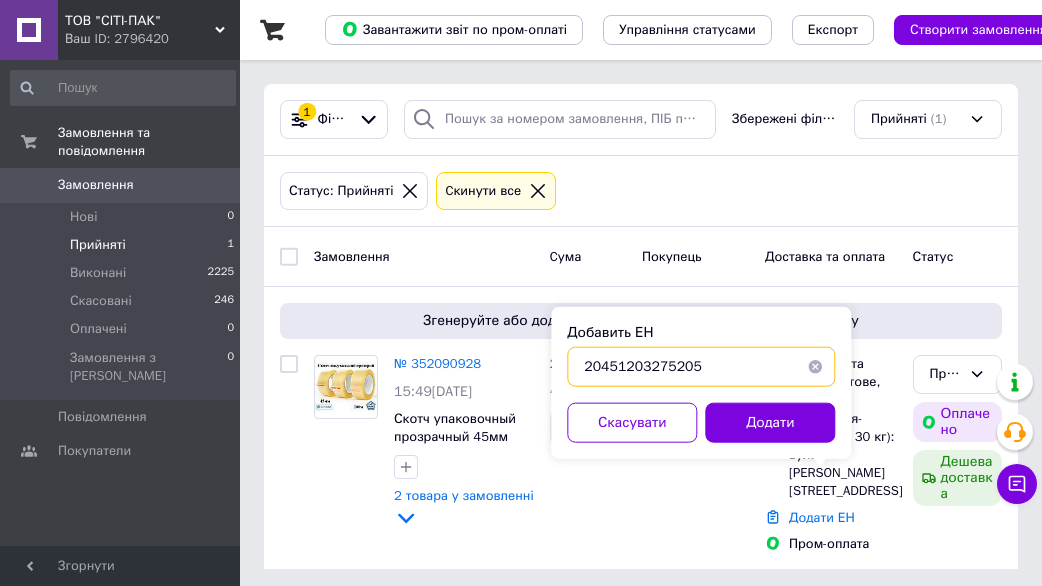 type on "20451203275205" 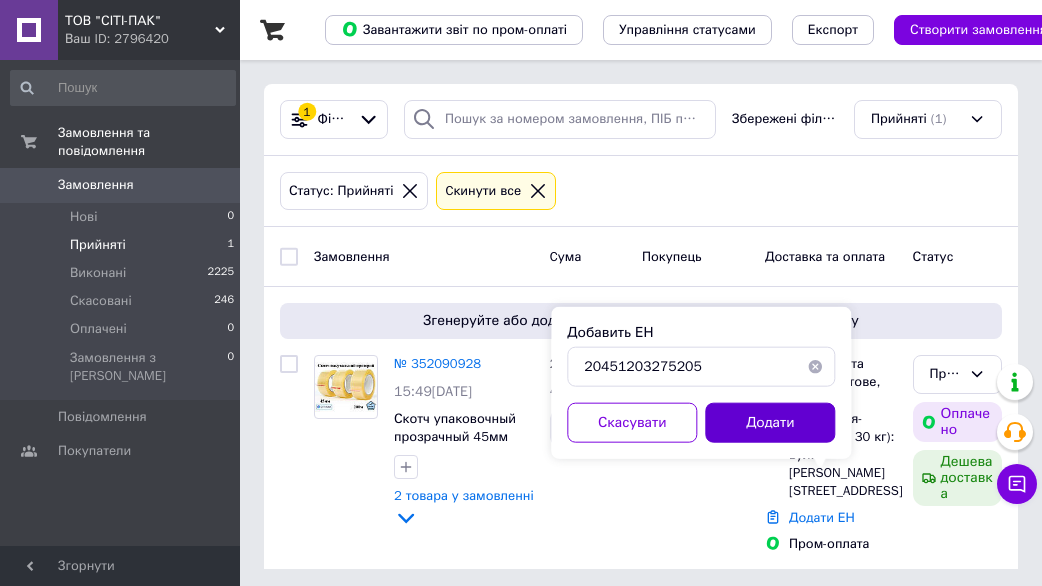 click on "Додати" at bounding box center [770, 423] 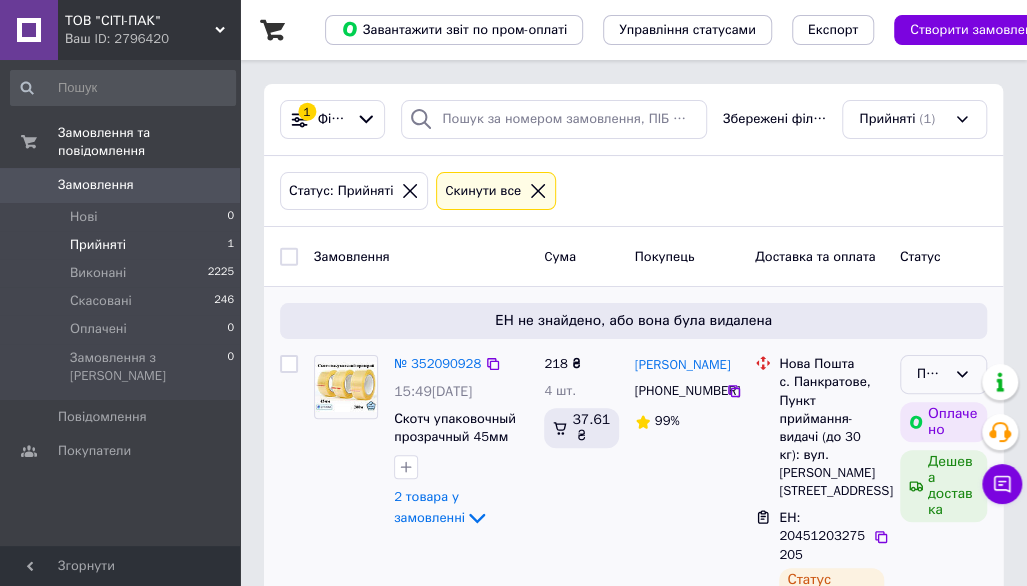 click on "Прийнято" at bounding box center [943, 374] 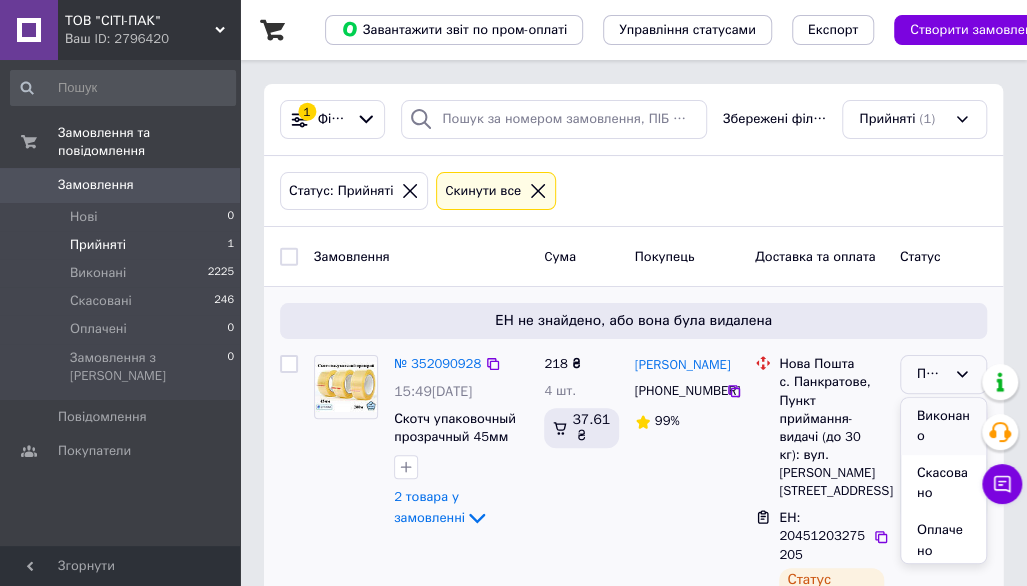 click on "Виконано" at bounding box center [943, 426] 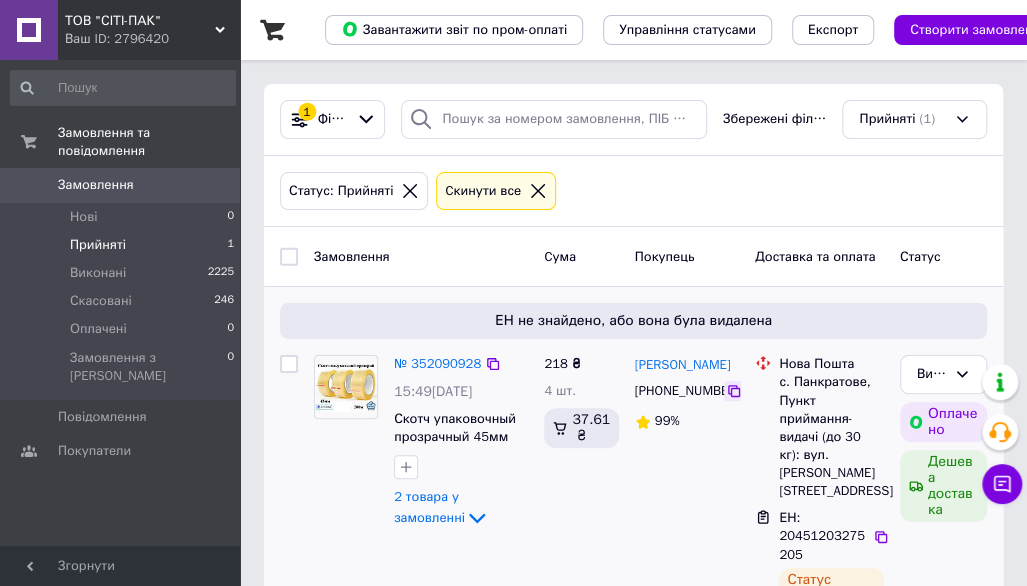 click 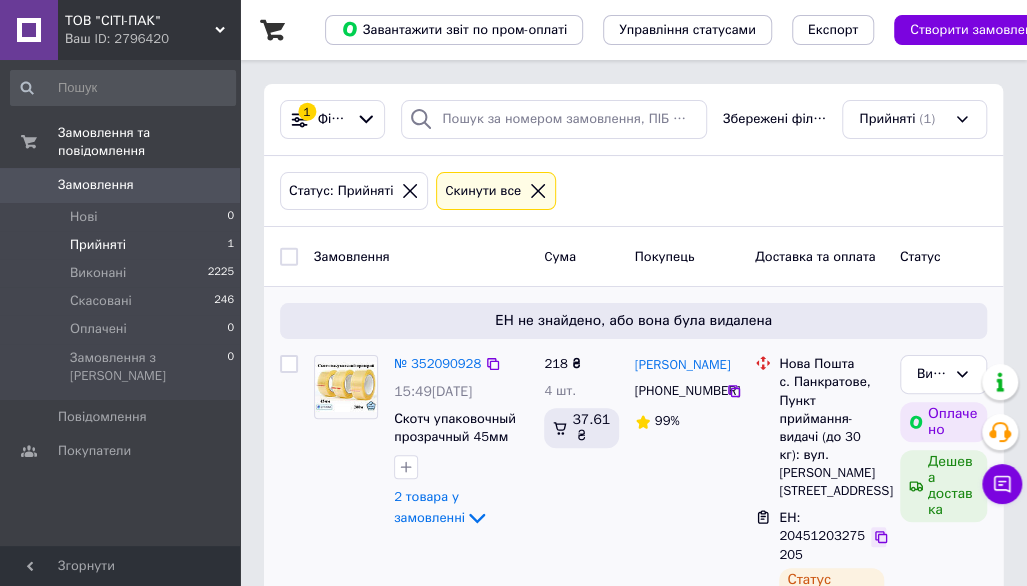 click 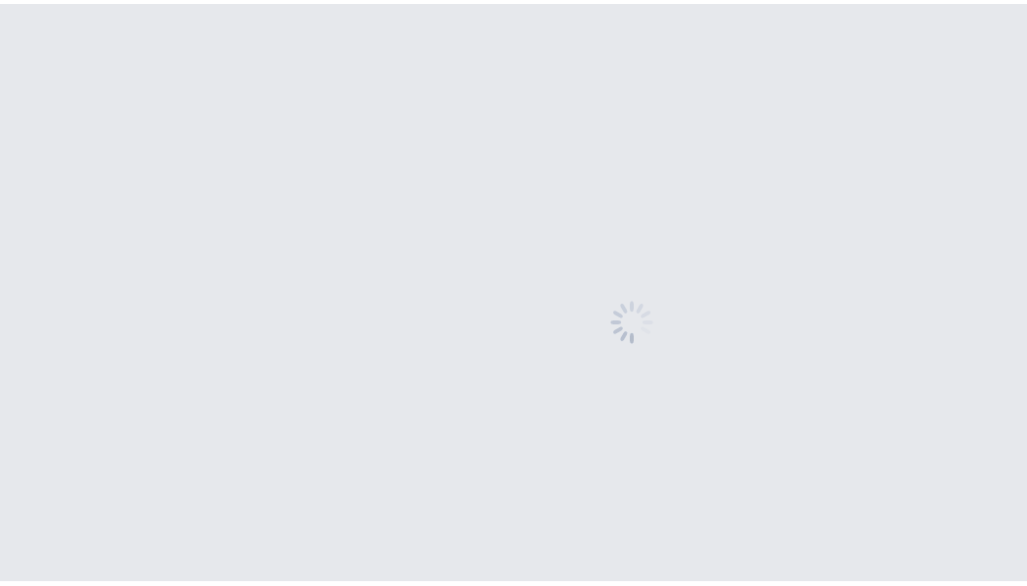 scroll, scrollTop: 0, scrollLeft: 0, axis: both 